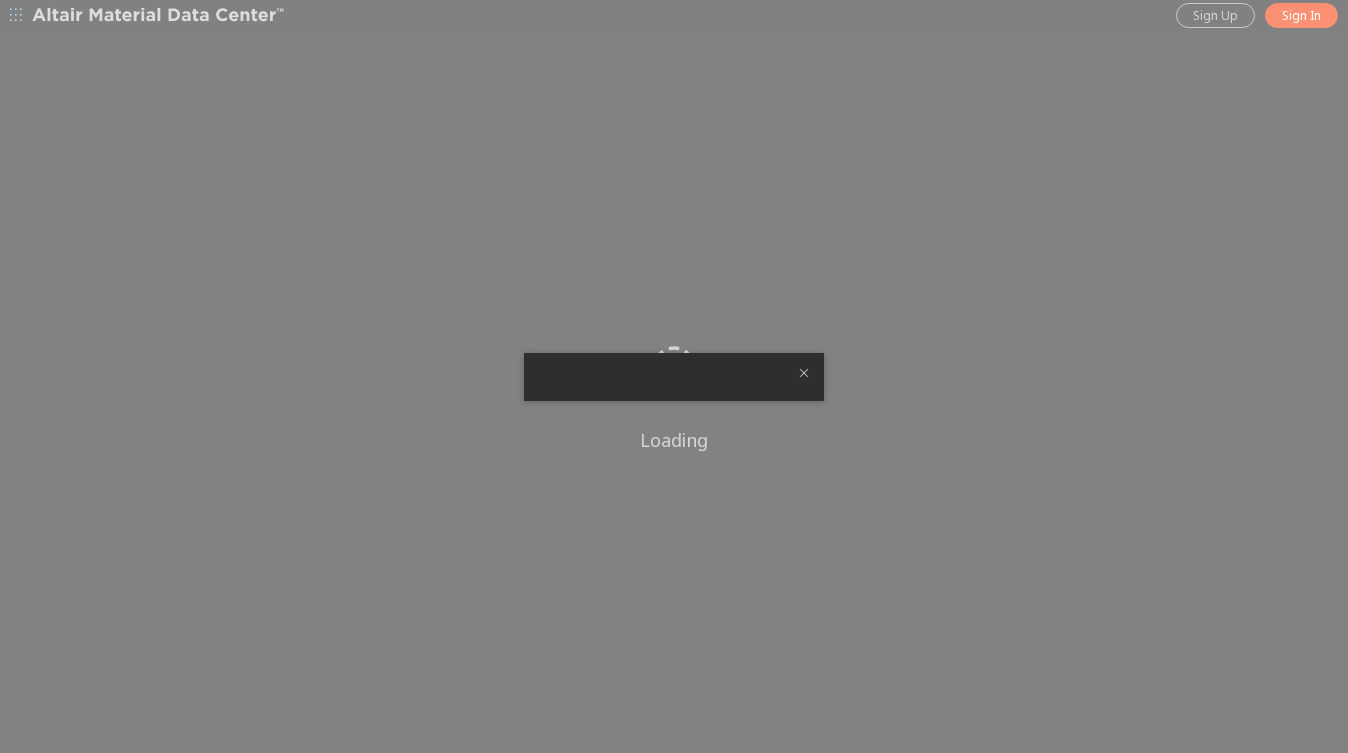 scroll, scrollTop: 0, scrollLeft: 0, axis: both 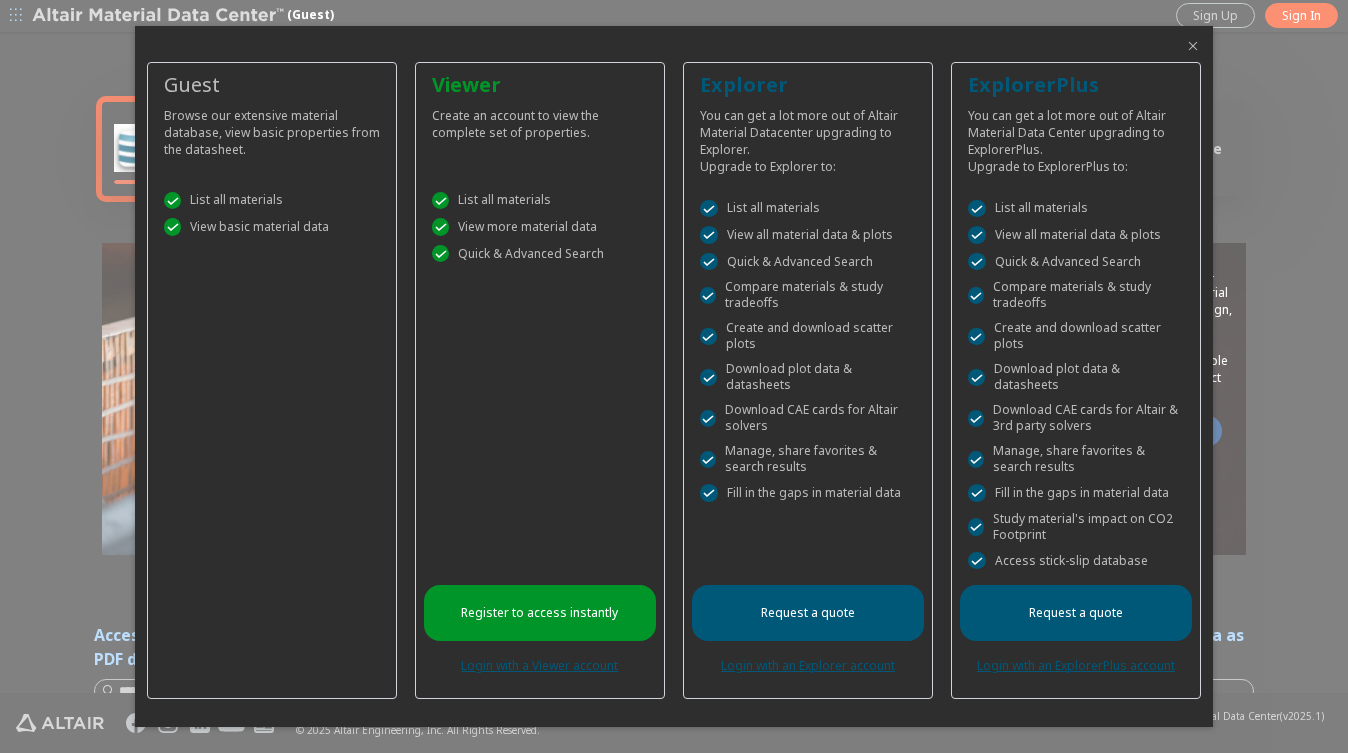 click at bounding box center [1193, 46] 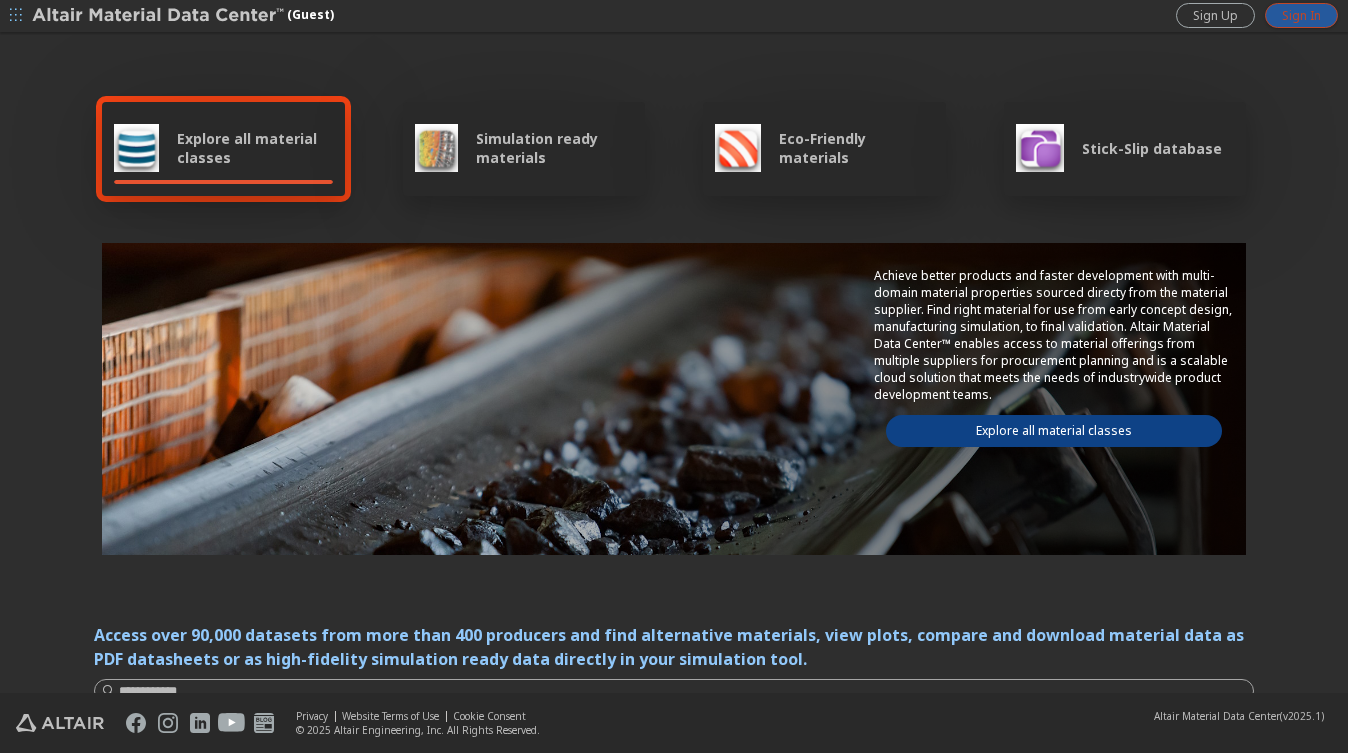 click on "Sign In" at bounding box center [1301, 16] 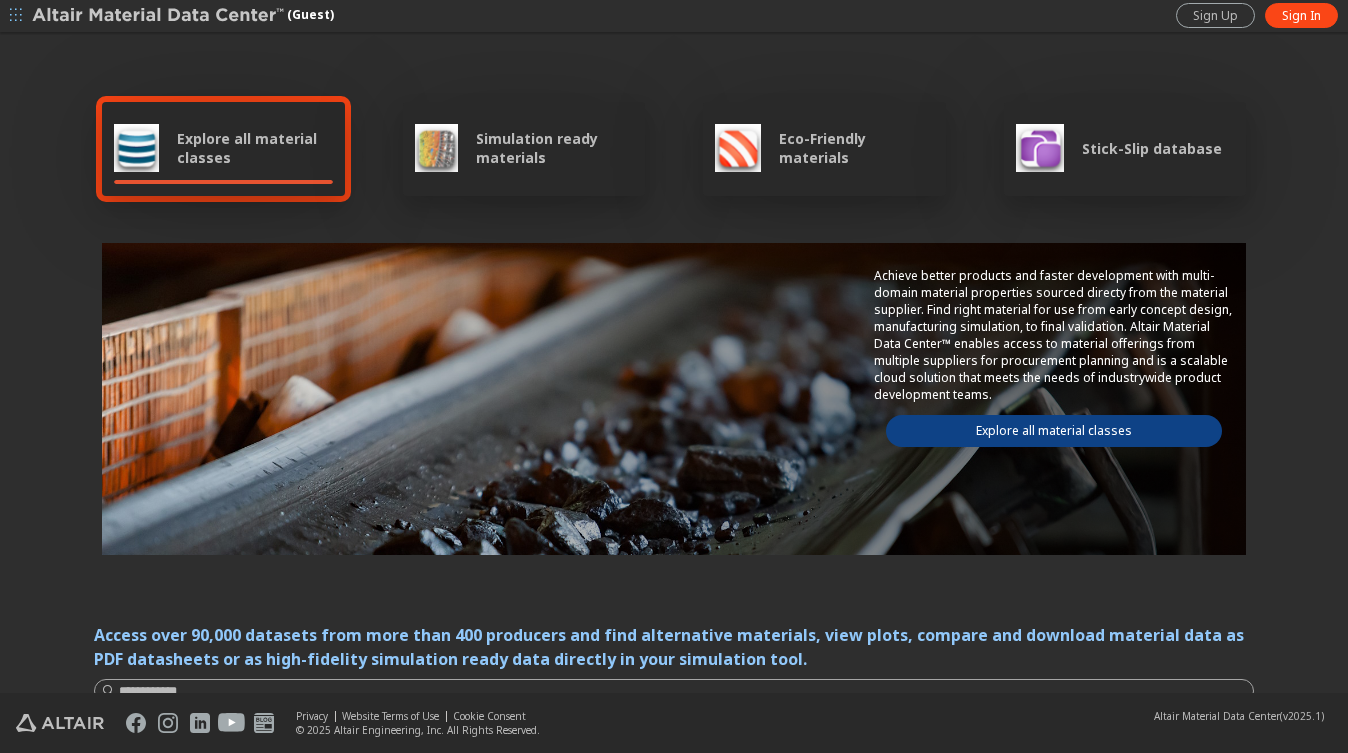 click on "Stick-Slip database" at bounding box center (1152, 148) 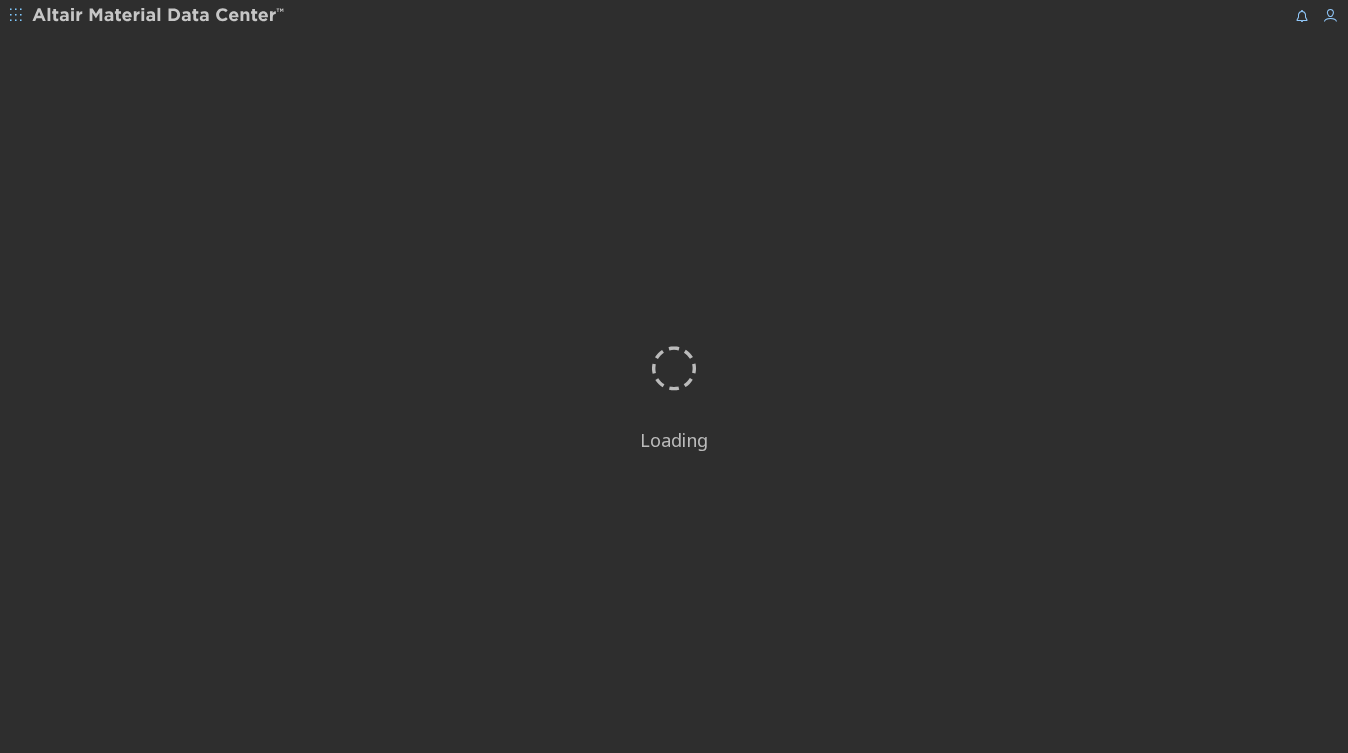 scroll, scrollTop: 0, scrollLeft: 0, axis: both 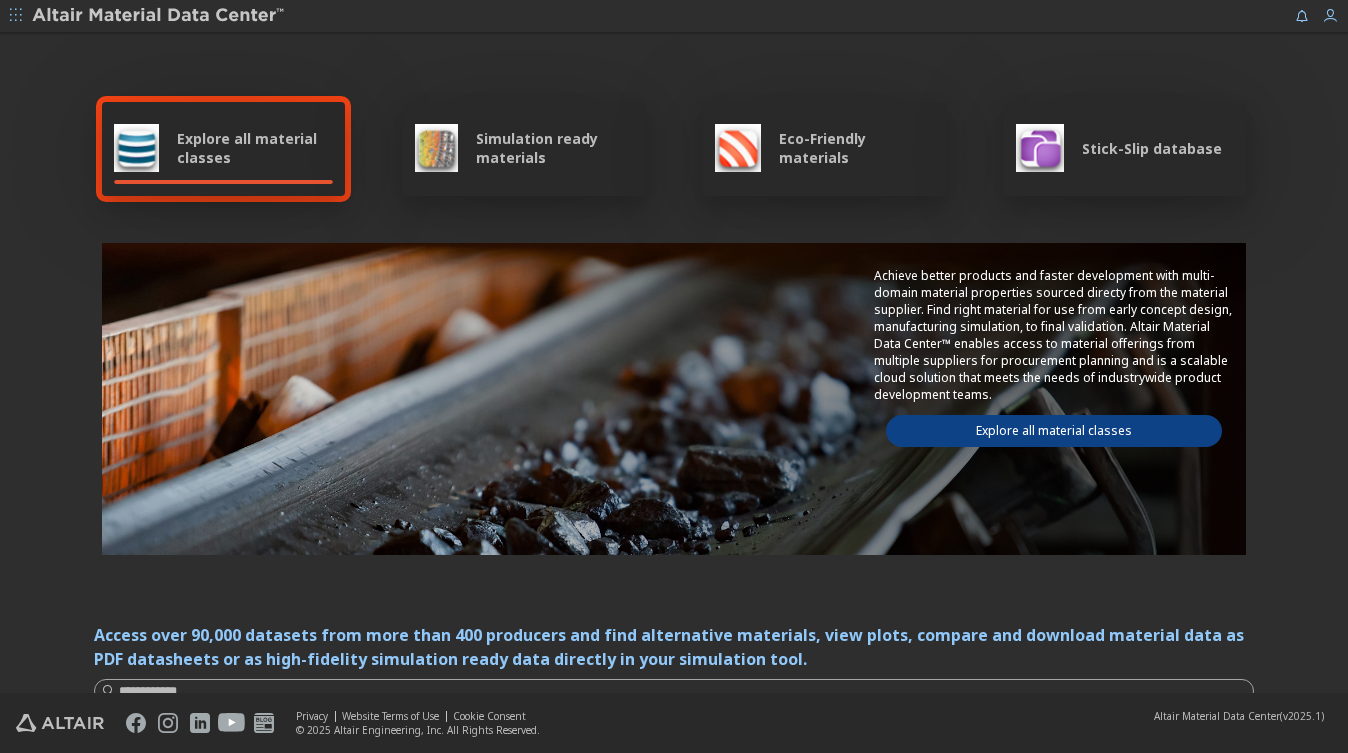 click on "Stick-Slip database" at bounding box center (1152, 148) 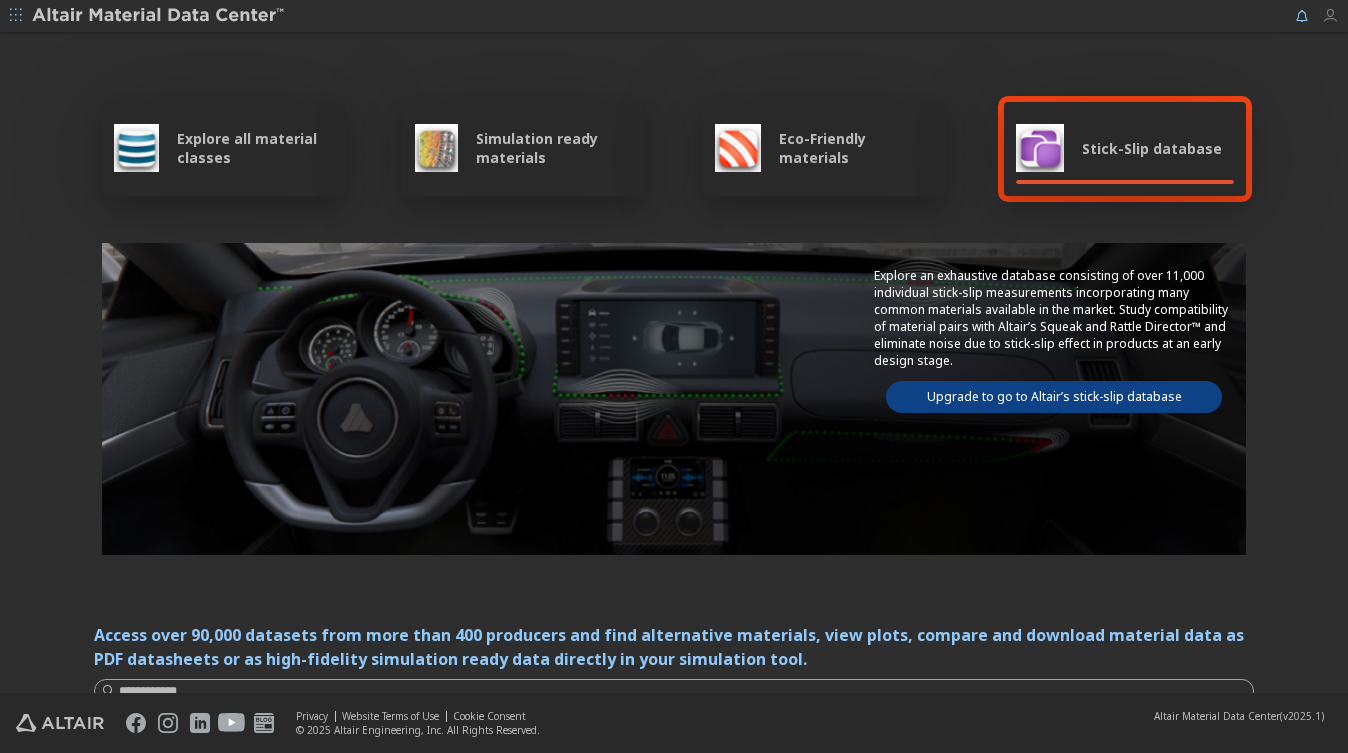 click at bounding box center [1330, 16] 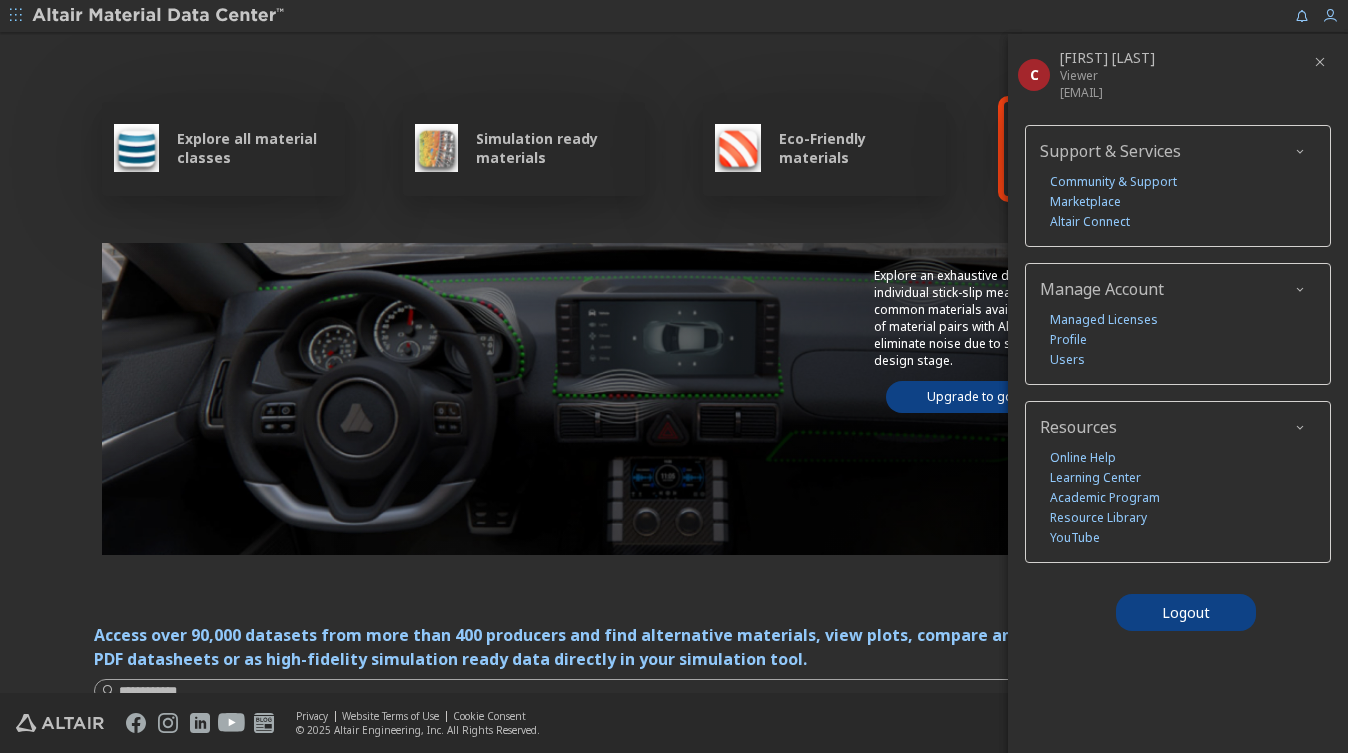 click on "Explore all material classes Simulation ready materials Eco-Friendly materials Stick-Slip database Explore an exhaustive database consisting of over 11,000 individual stick-slip measurements incorporating many common materials available in the market. Study compatibility of material pairs with Altair’s Squeak and Rattle Director™ and eliminate noise due to stick-slip effect in products at an early design stage. Upgrade to go to Altair’s stick-slip database" at bounding box center (674, 325) 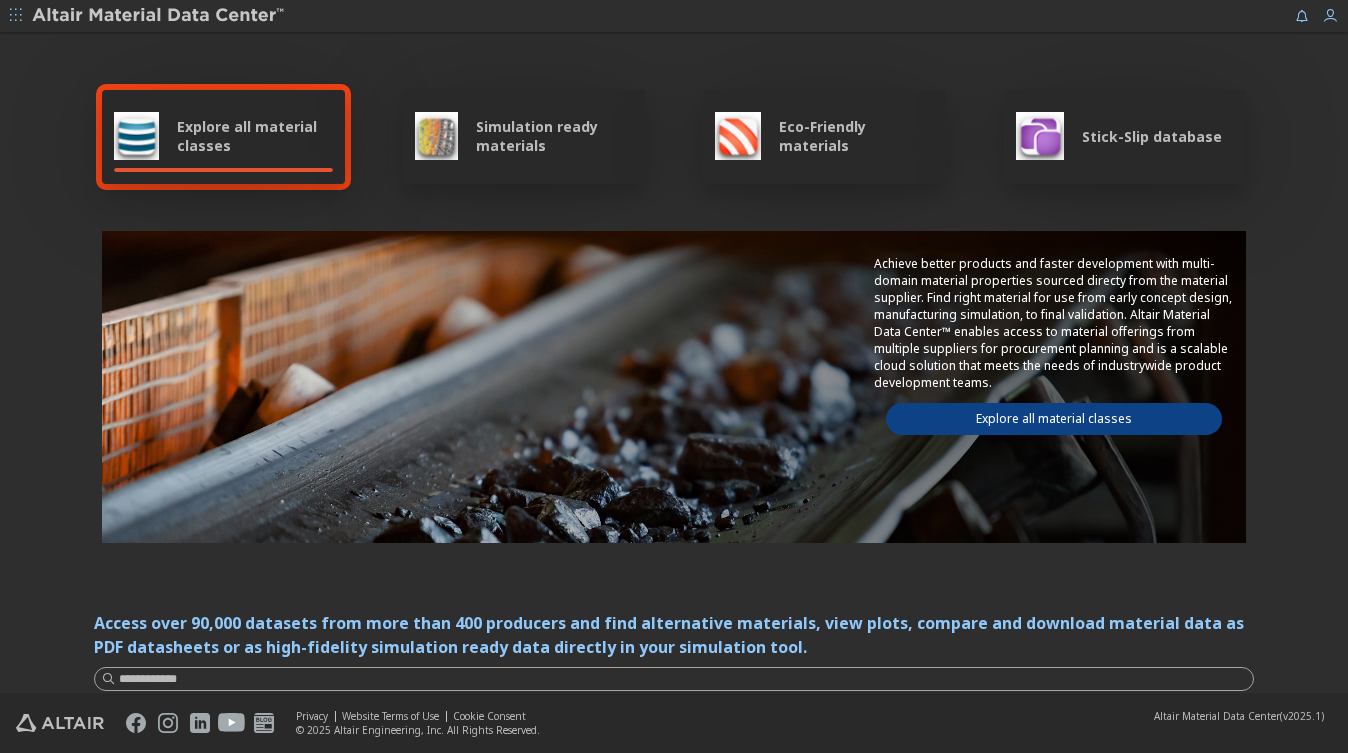 scroll, scrollTop: 0, scrollLeft: 0, axis: both 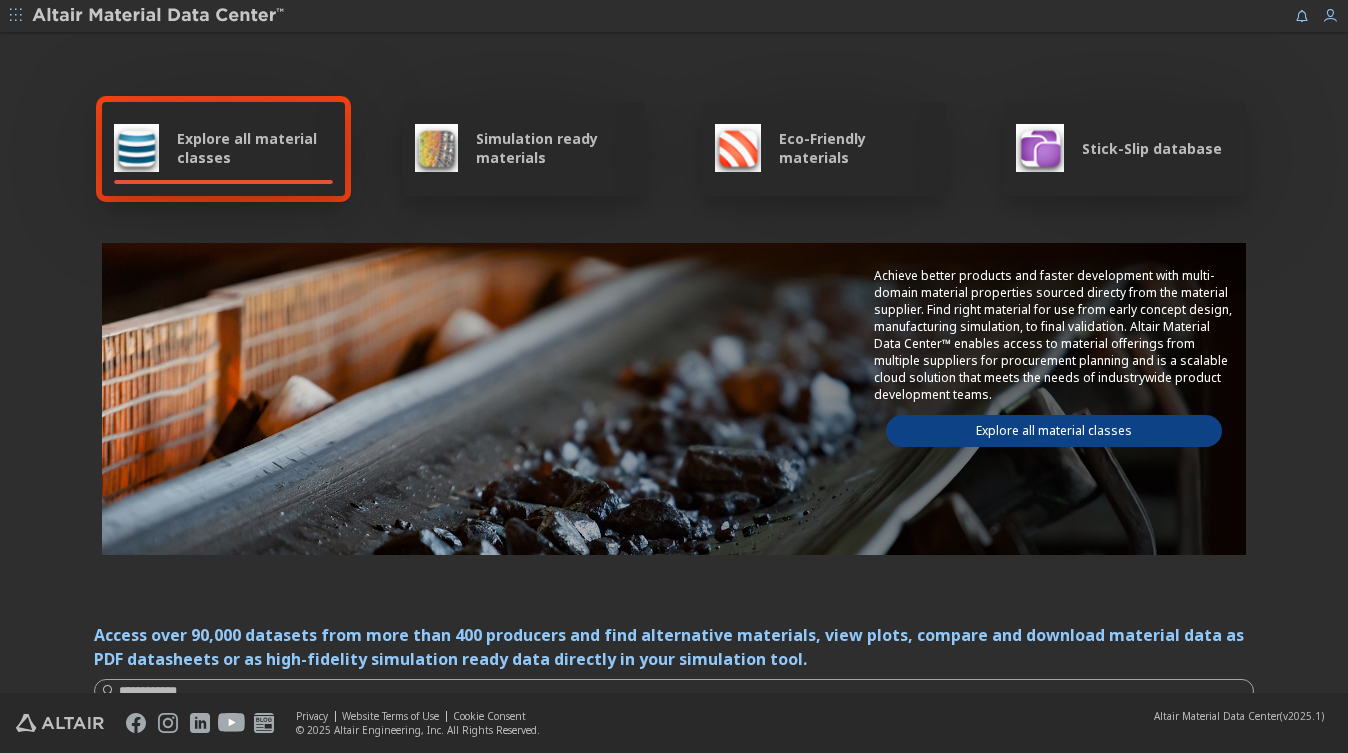 click on "Stick-Slip database" at bounding box center (1119, 148) 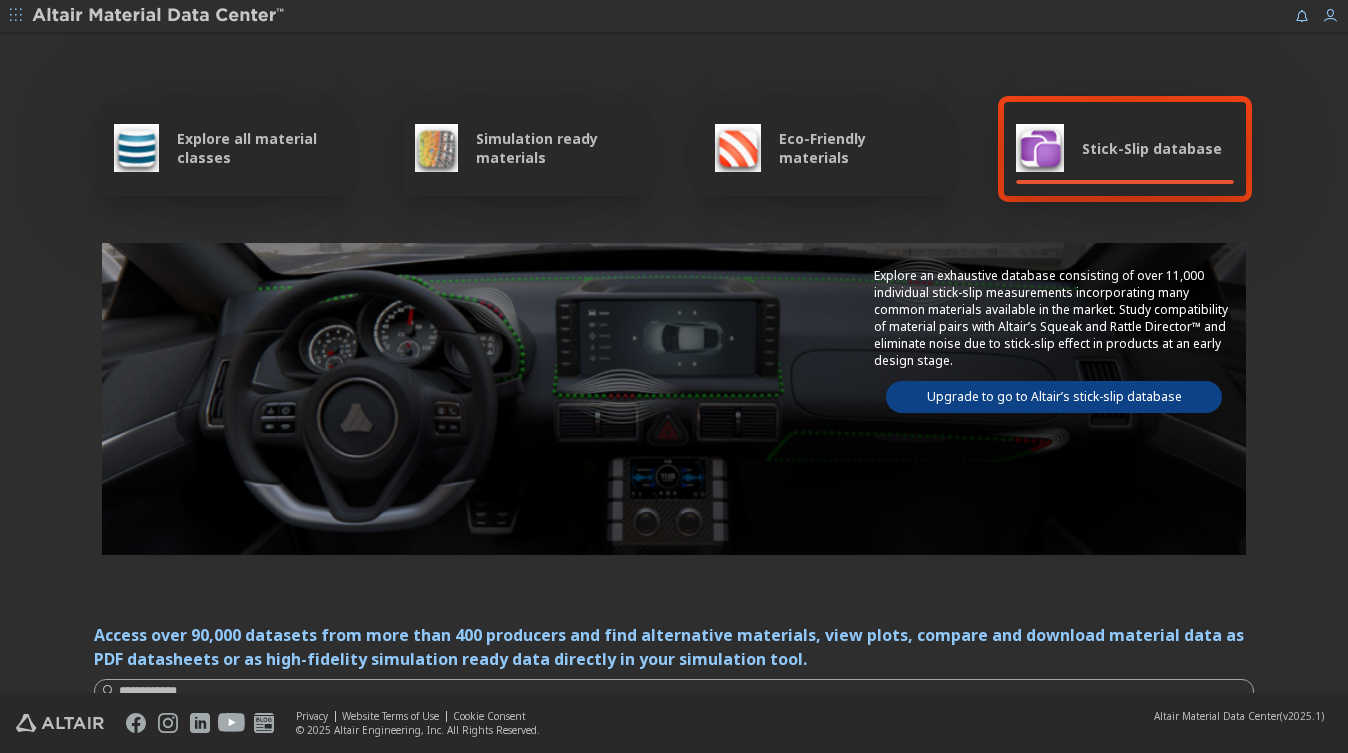 click on "Stick-Slip database" at bounding box center [1119, 148] 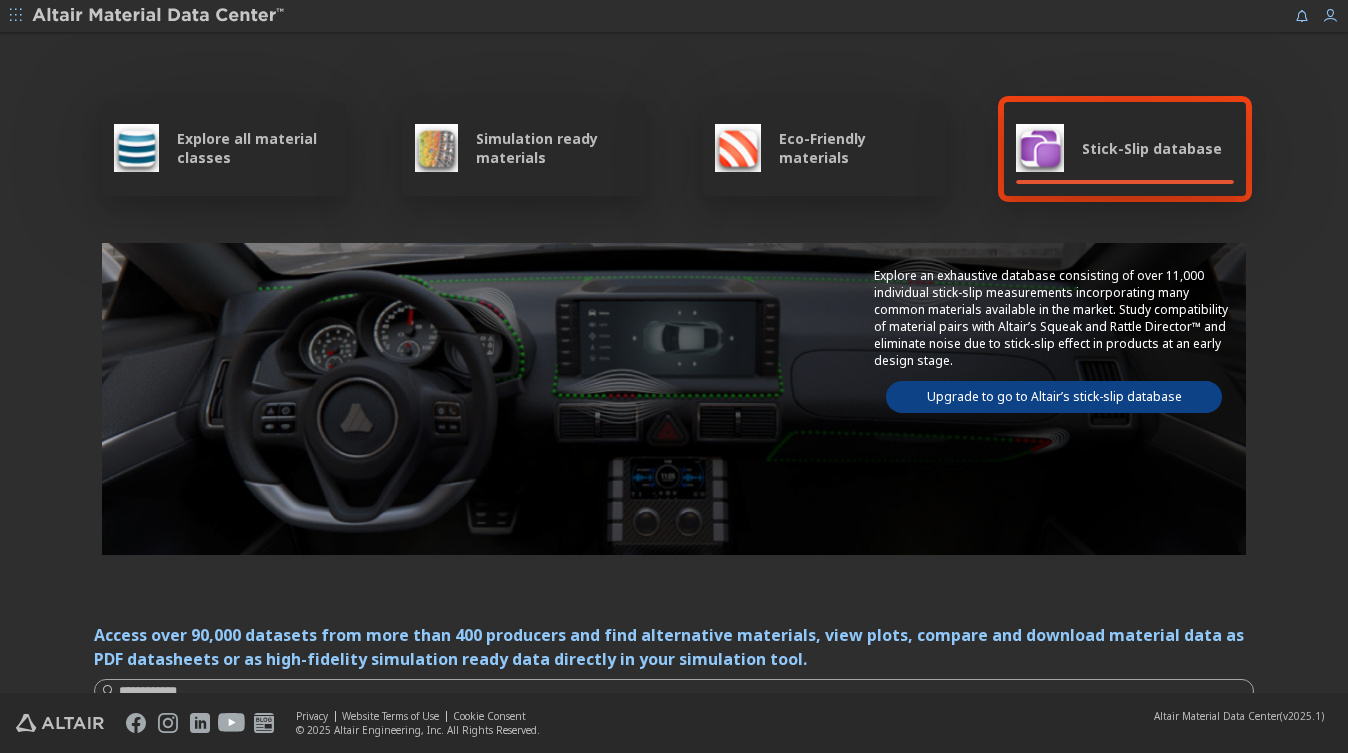 click at bounding box center (16, 15) 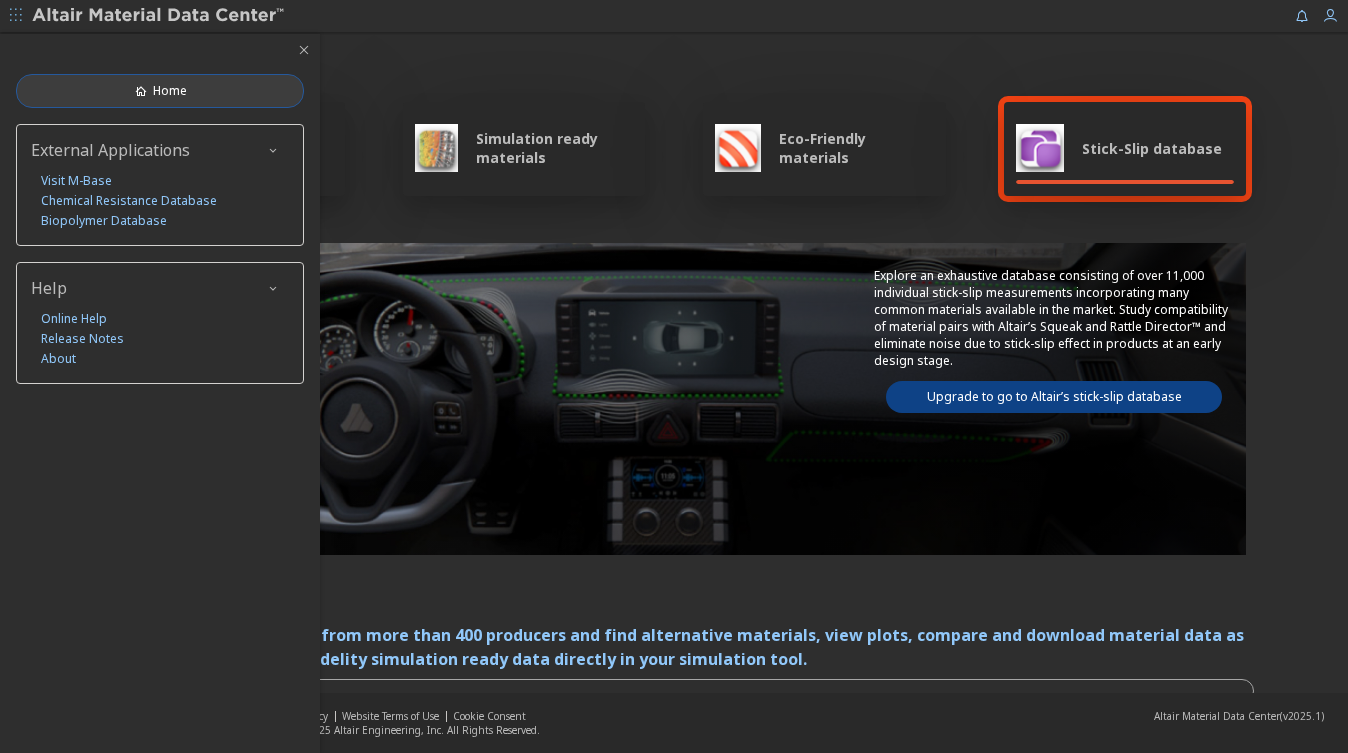 click on "Home" at bounding box center [160, 91] 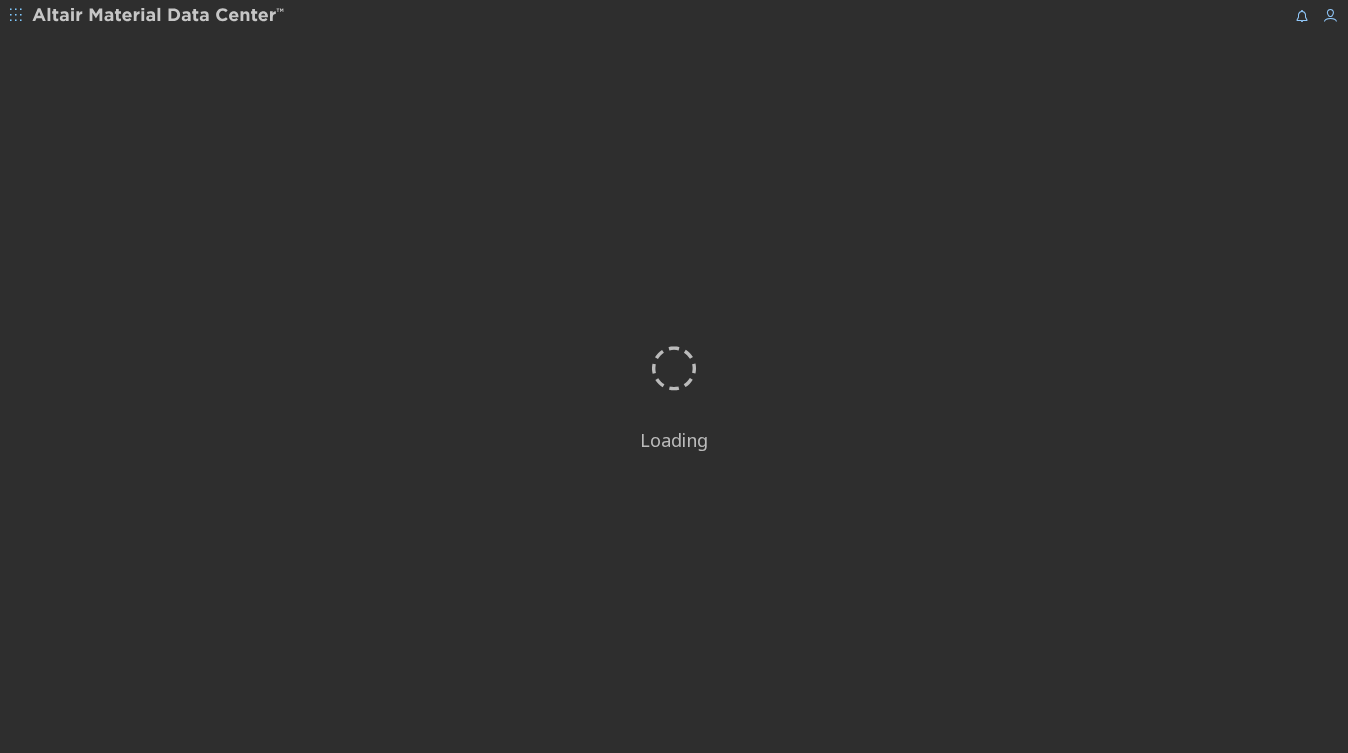 scroll, scrollTop: 0, scrollLeft: 0, axis: both 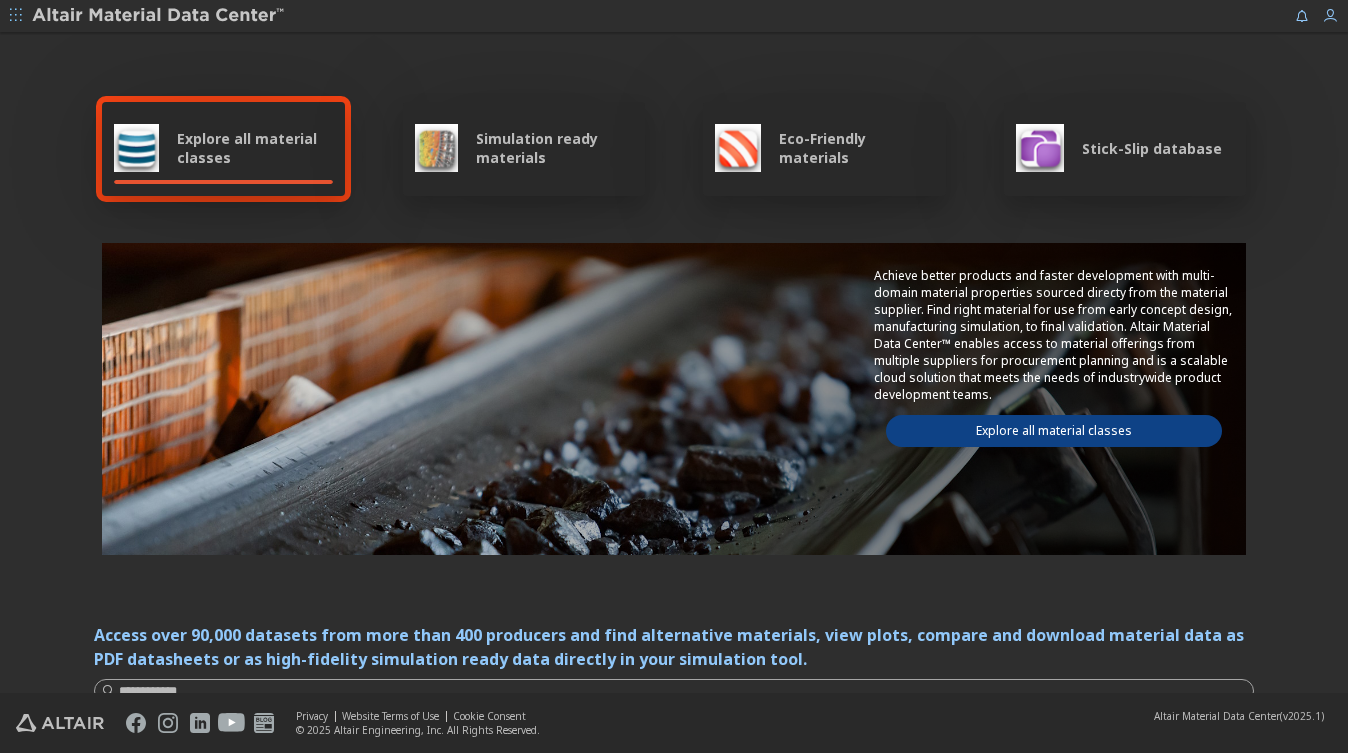 click at bounding box center (1040, 148) 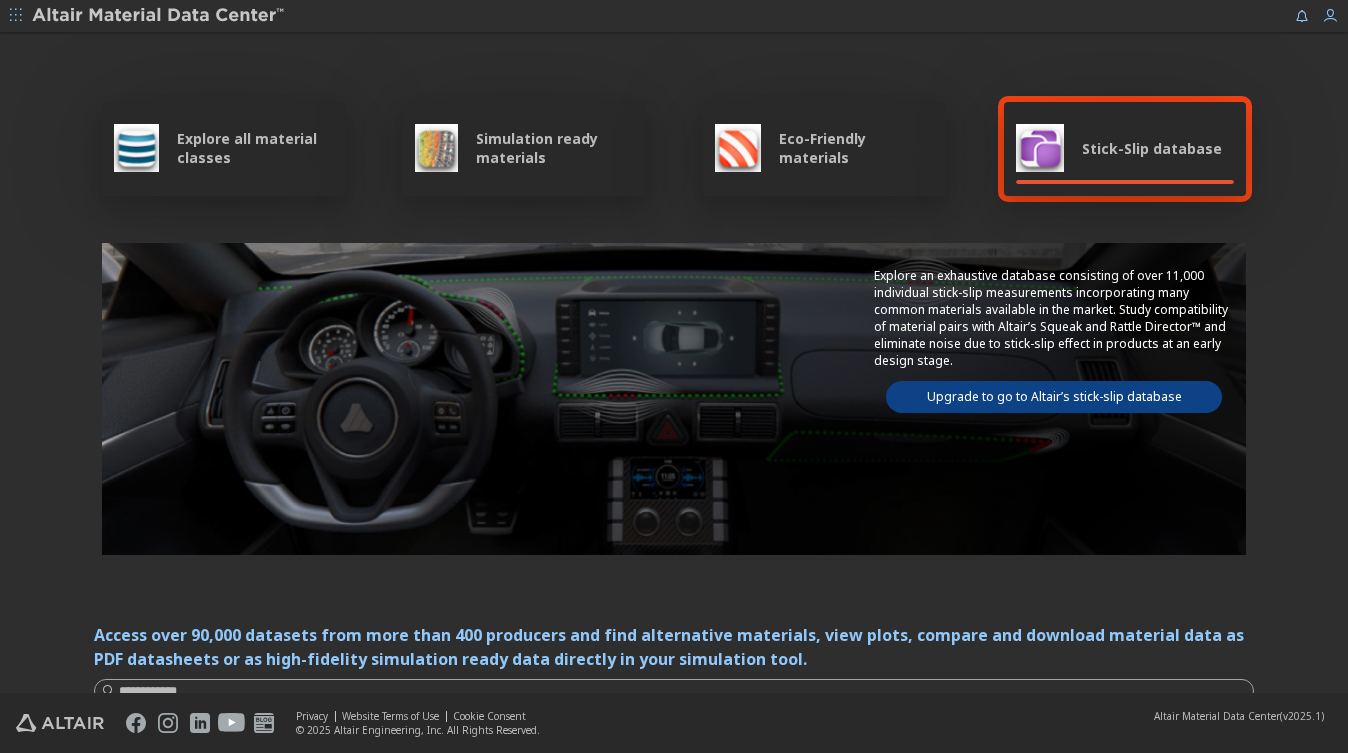 click on "Upgrade to go to Altair’s stick-slip database" at bounding box center (1054, 397) 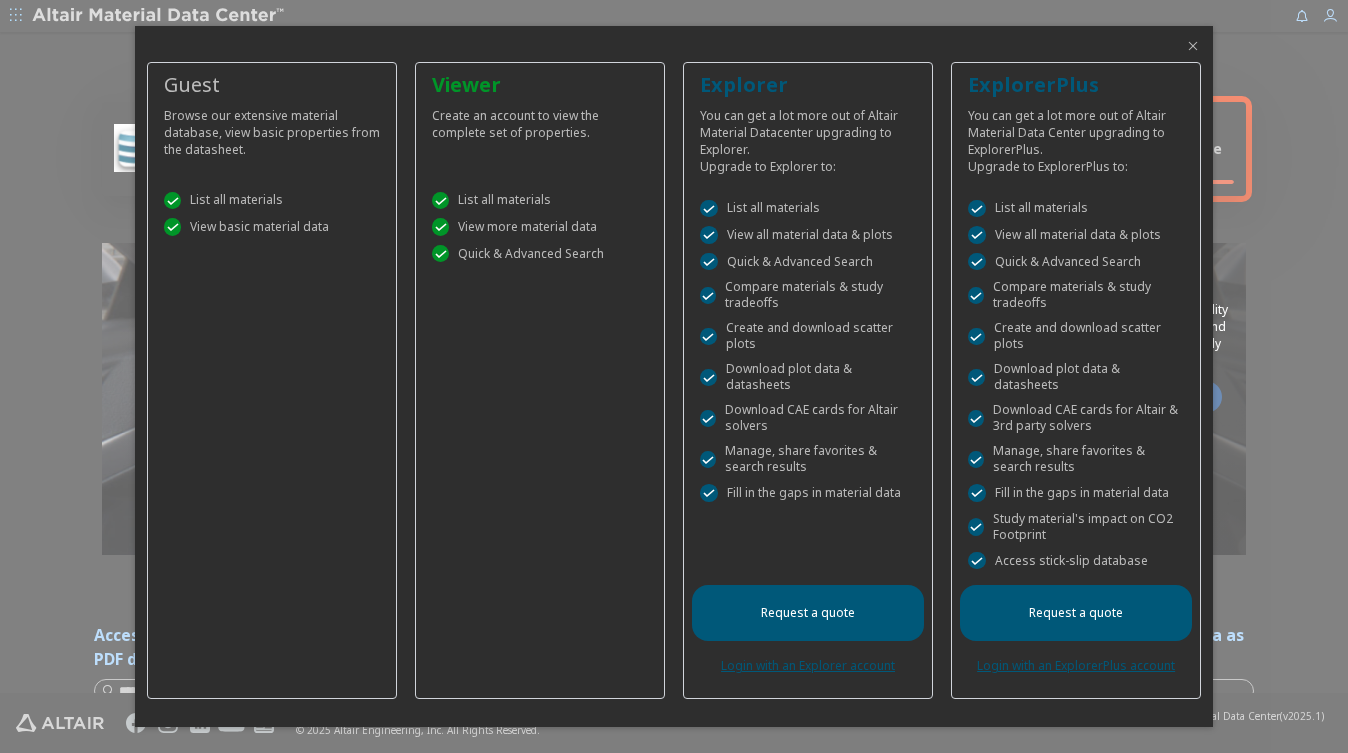 click on " Quick & Advanced Search" at bounding box center (540, 254) 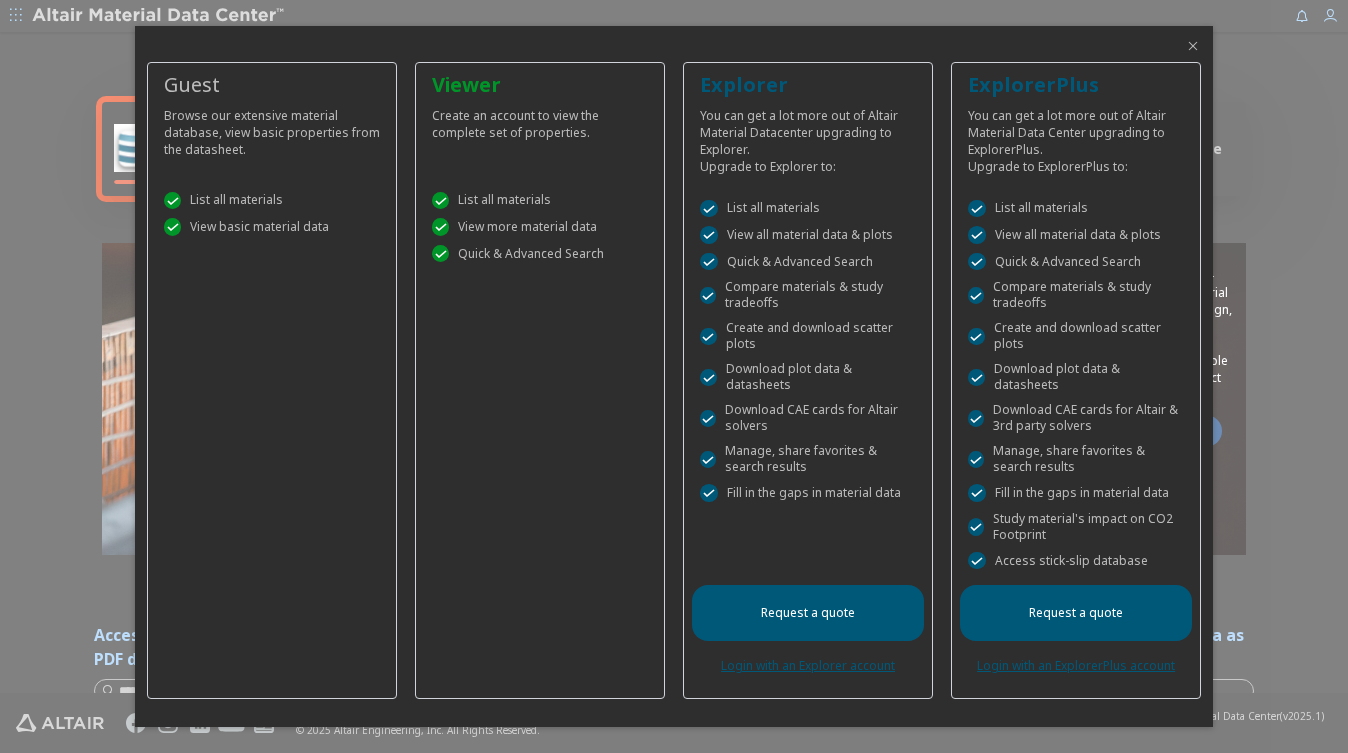 click at bounding box center [1193, 46] 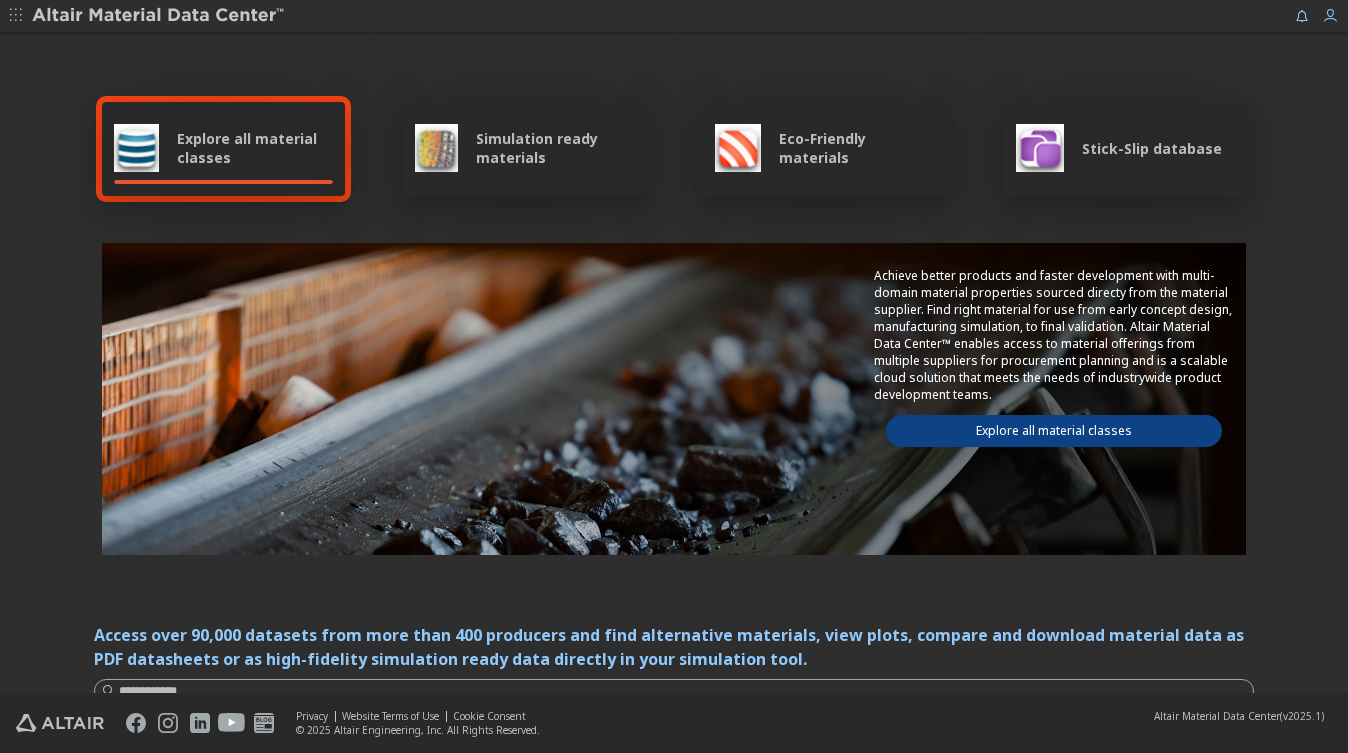 click on "Explore all material classes" at bounding box center (1054, 431) 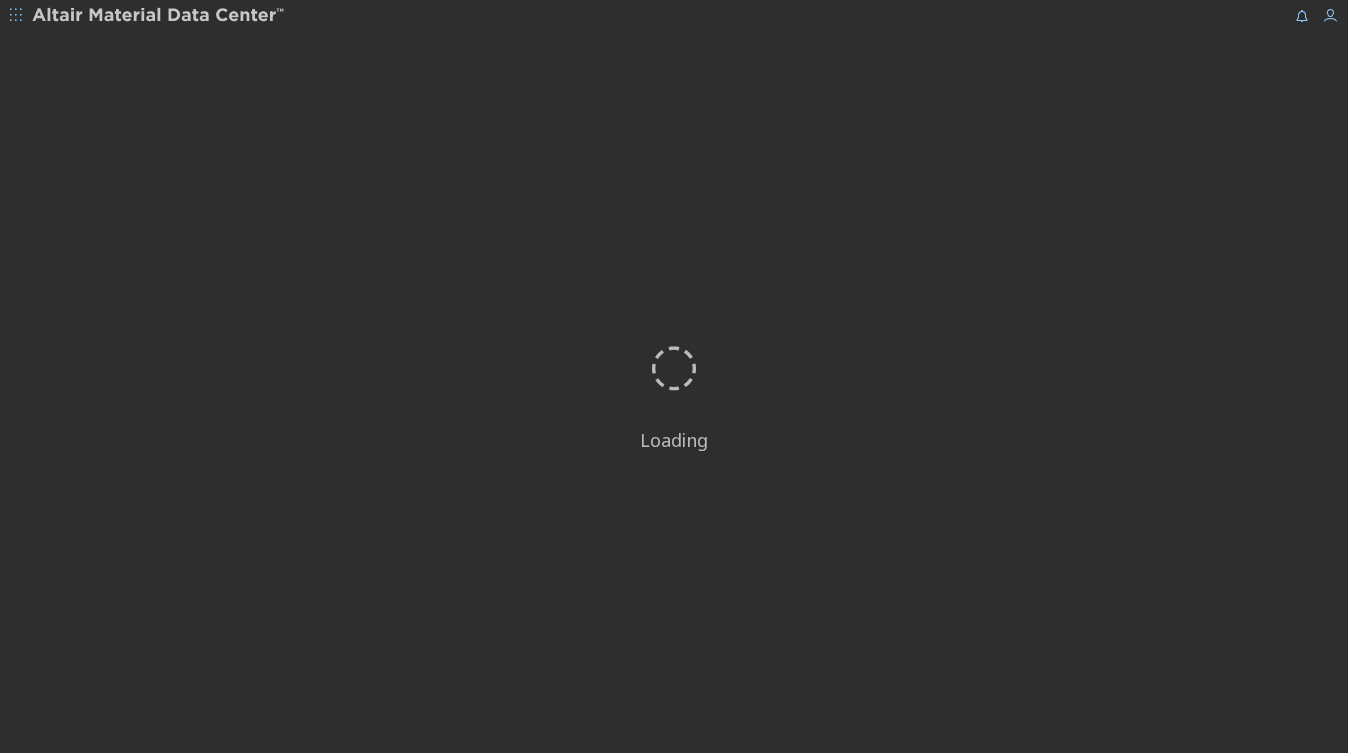 scroll, scrollTop: 0, scrollLeft: 0, axis: both 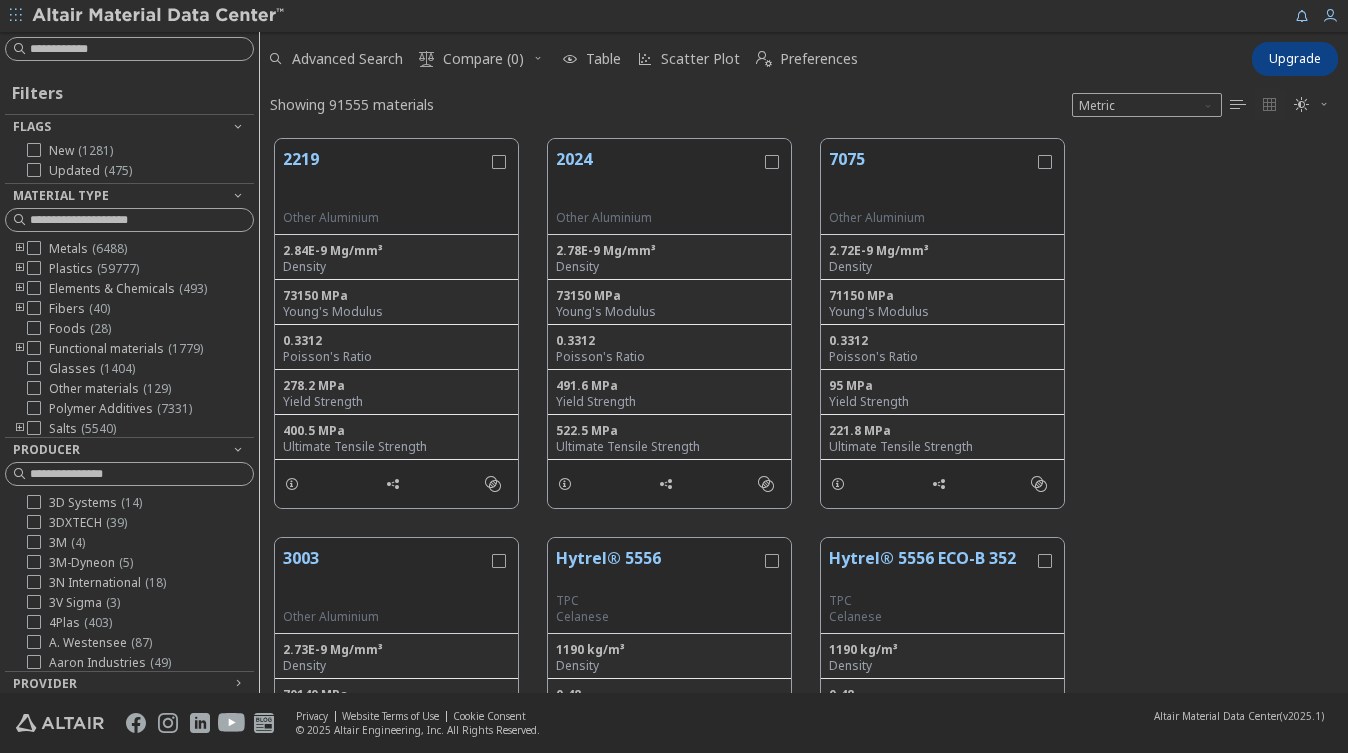 click at bounding box center [16, 15] 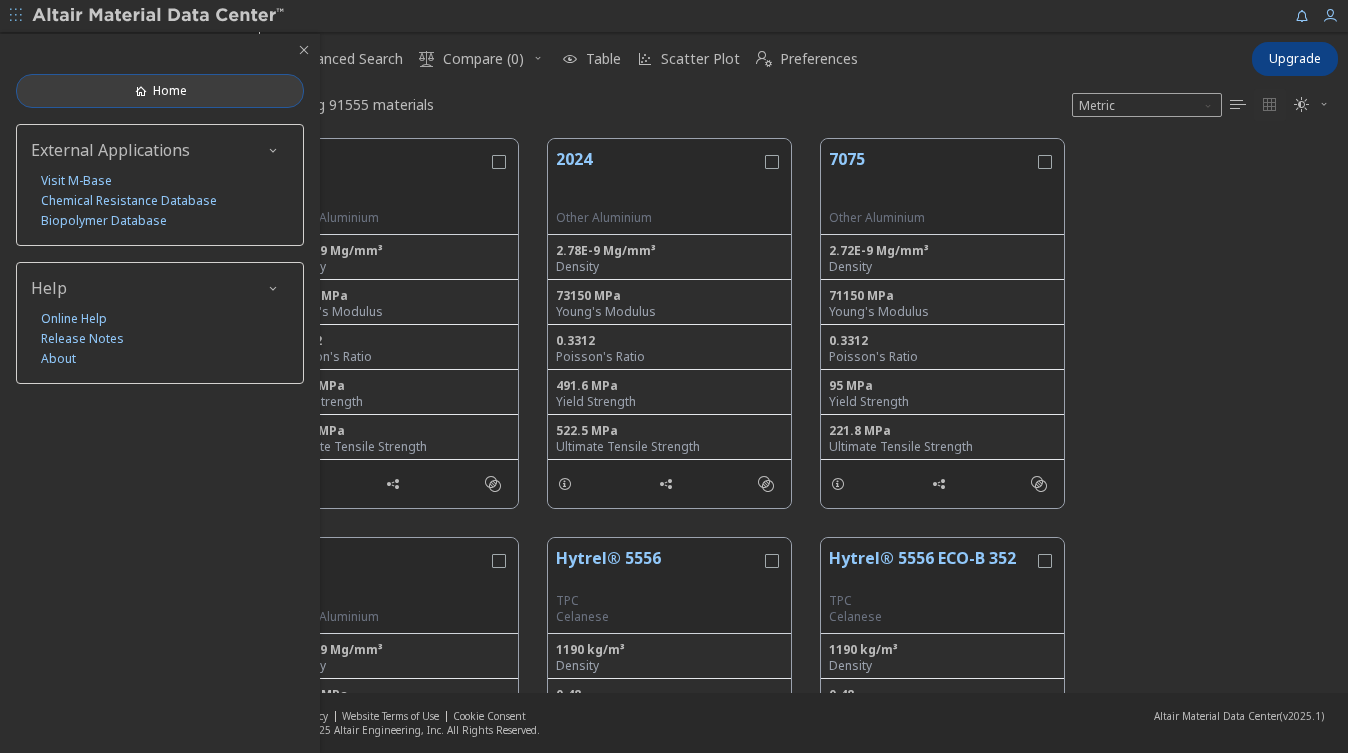 click on "Home" at bounding box center [170, 91] 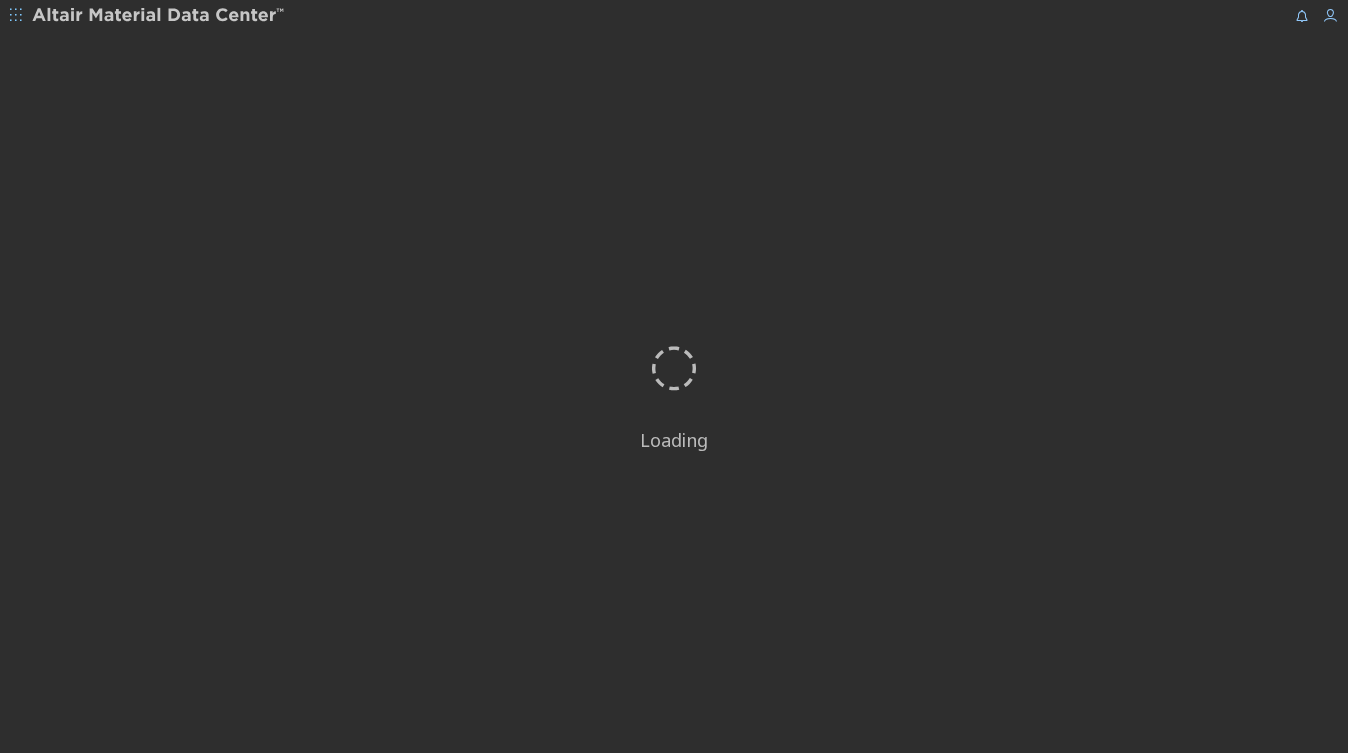 scroll, scrollTop: 0, scrollLeft: 0, axis: both 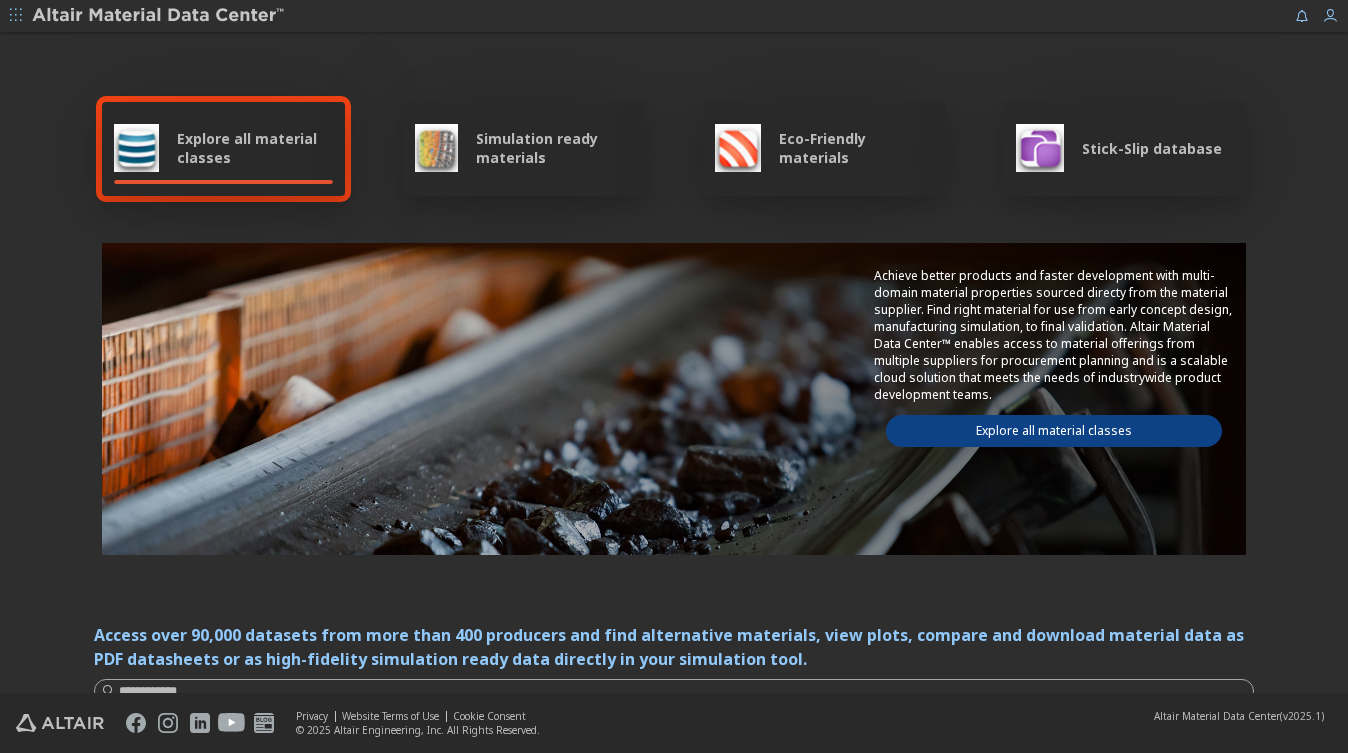 click on "Stick-Slip database" at bounding box center (1119, 148) 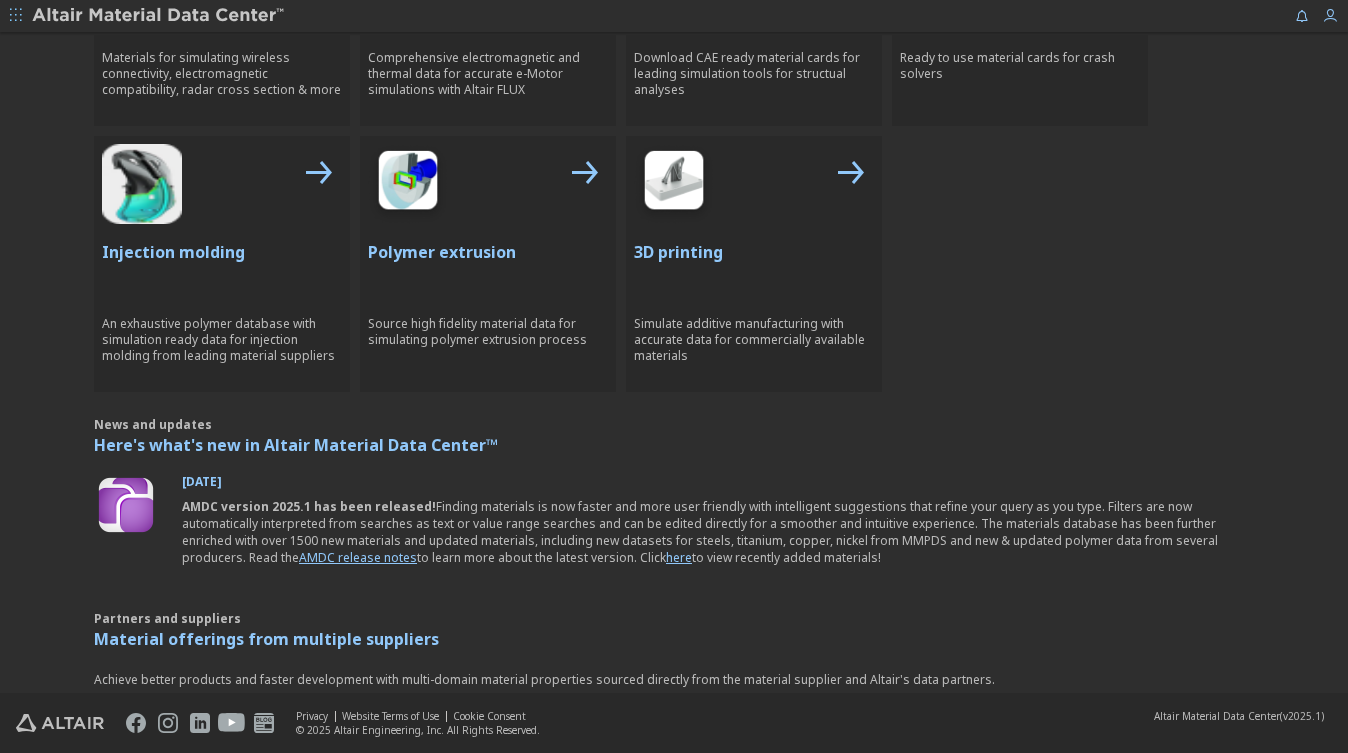 scroll, scrollTop: 1116, scrollLeft: 0, axis: vertical 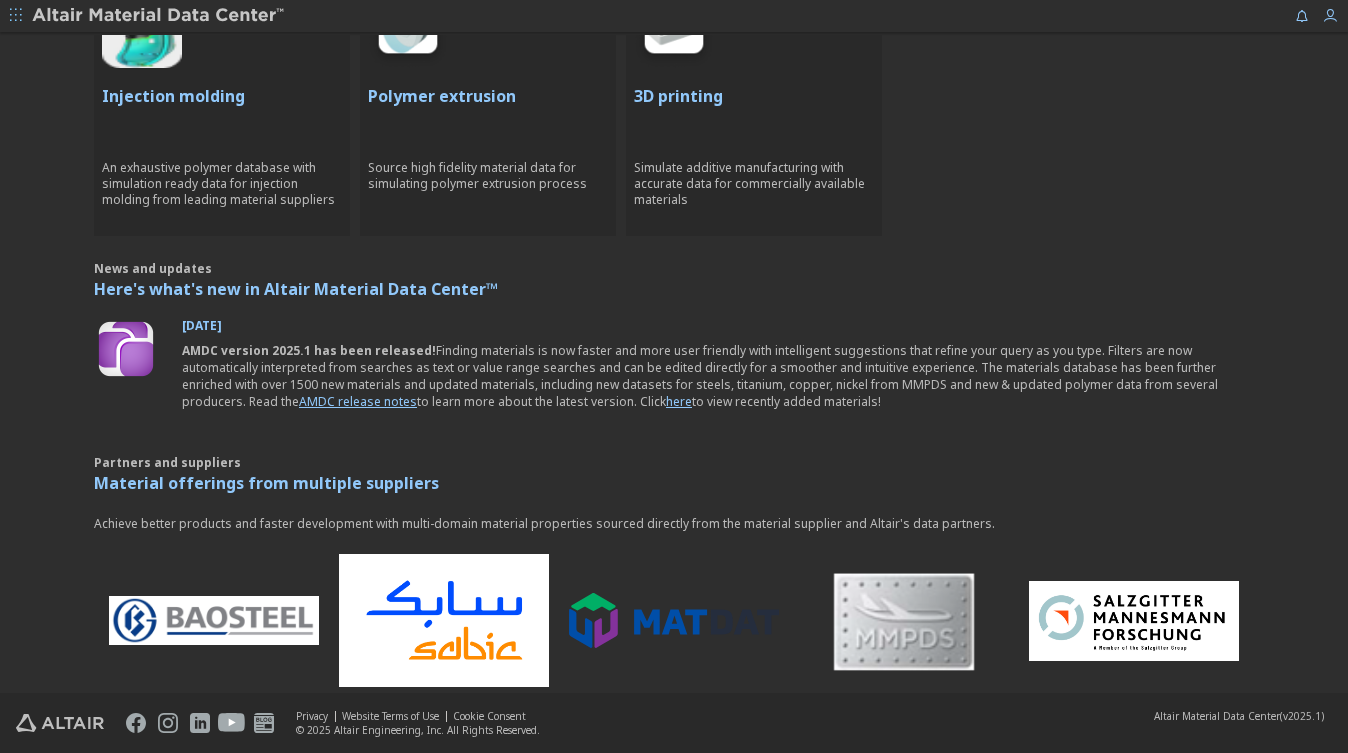 click on "here" at bounding box center [679, 401] 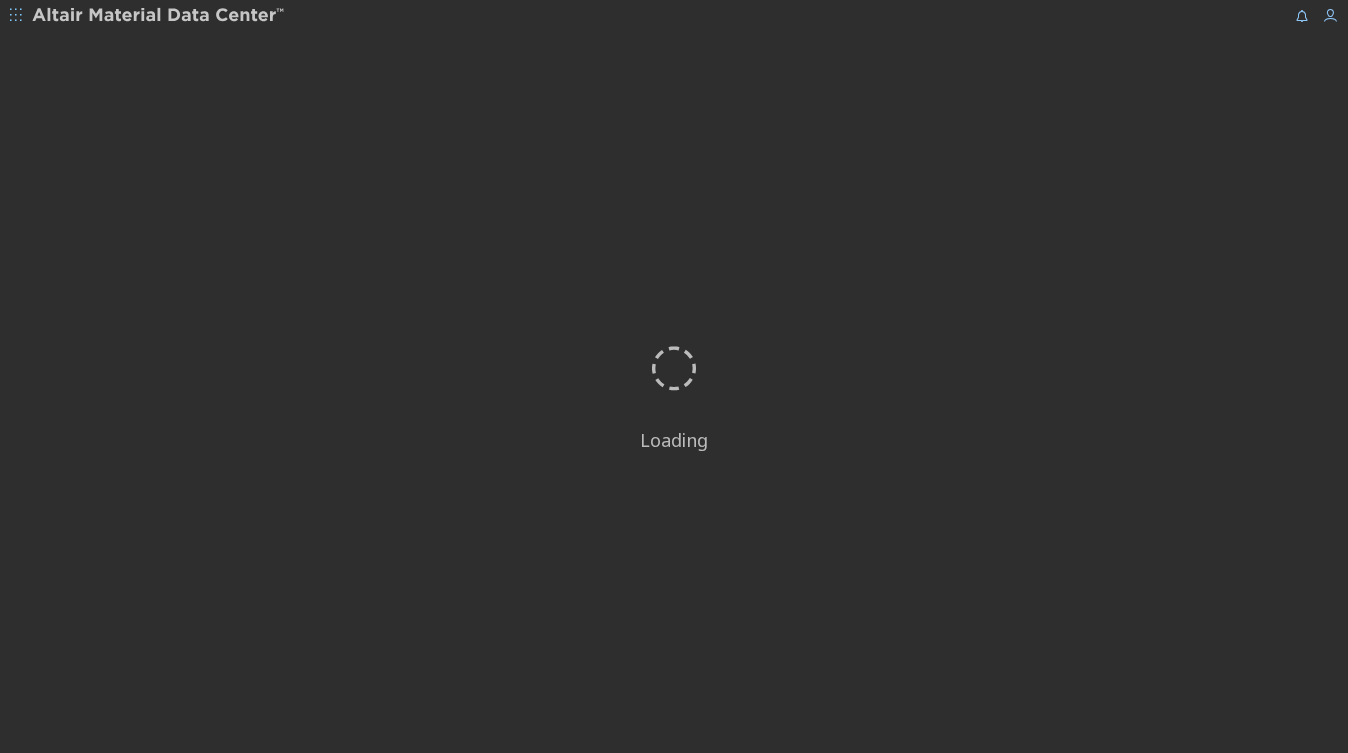scroll, scrollTop: 0, scrollLeft: 0, axis: both 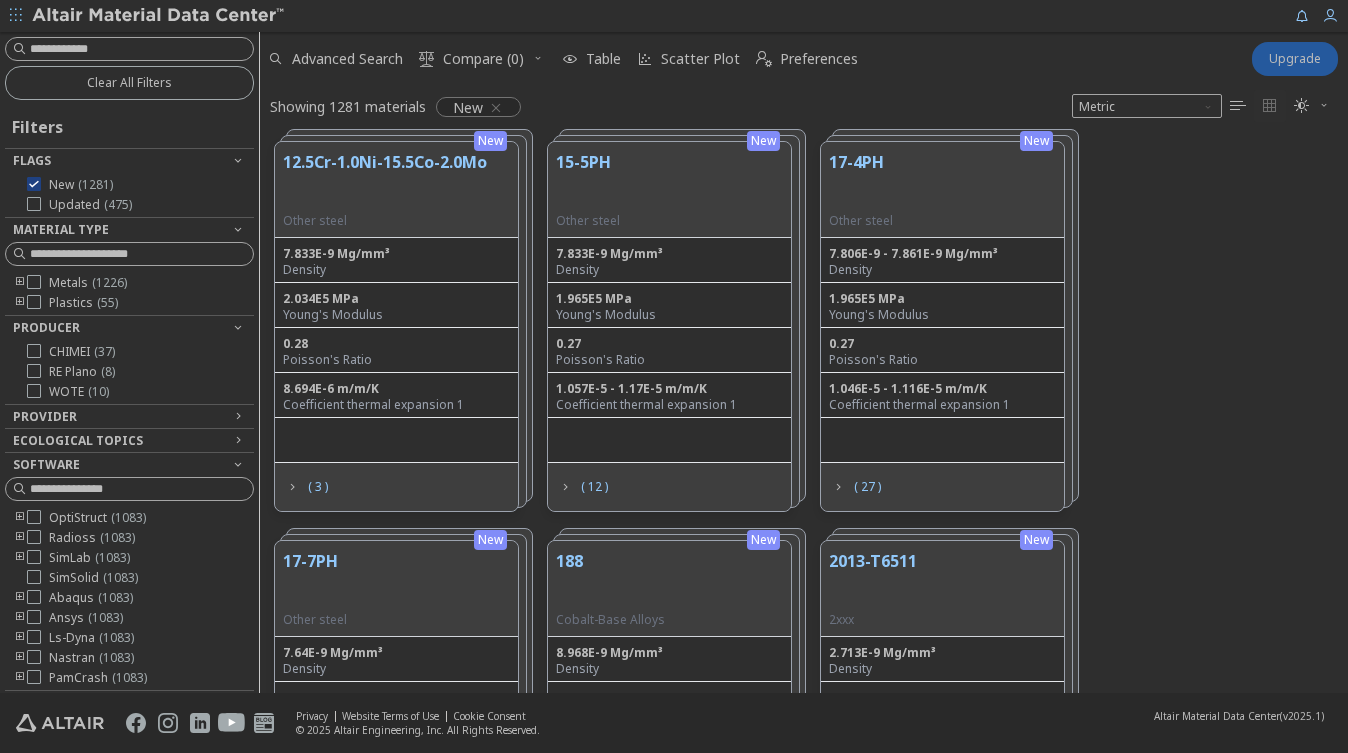 click on "Upgrade" at bounding box center [1295, 59] 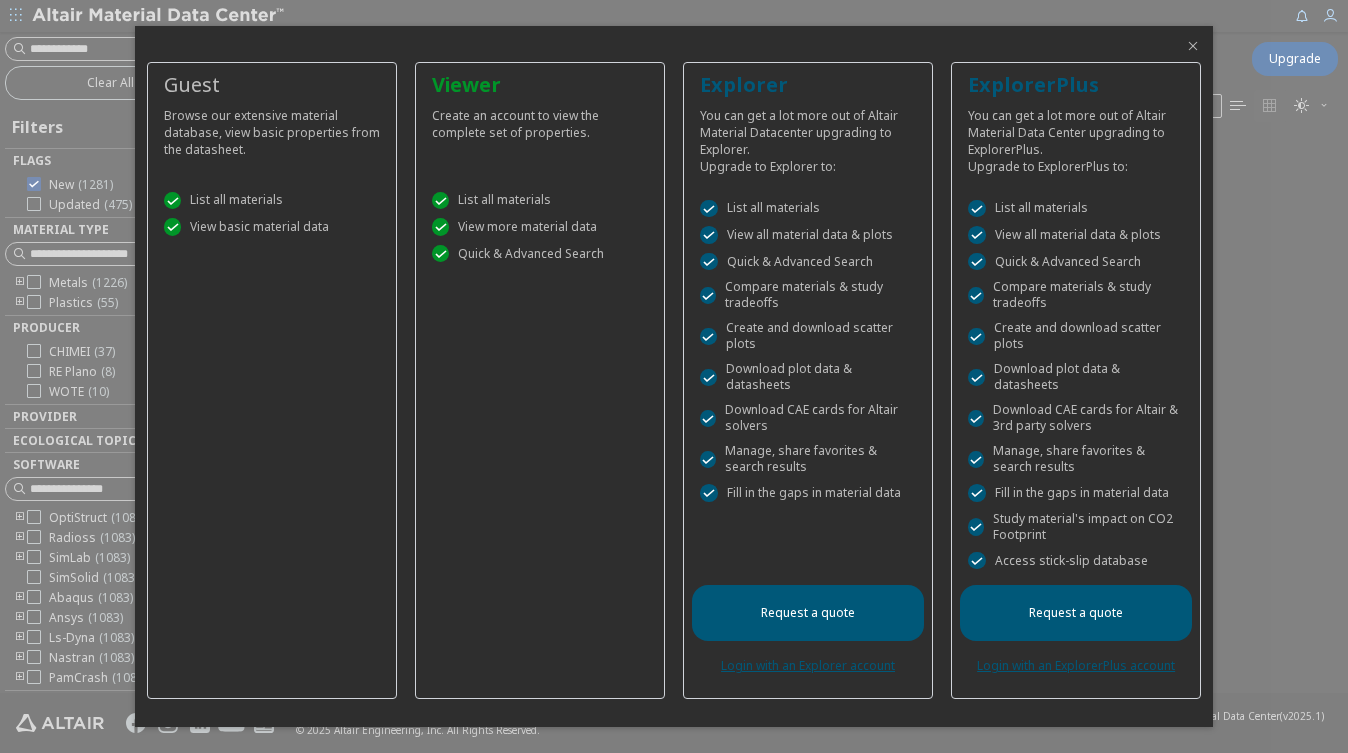click on "Request a quote" at bounding box center [1076, 613] 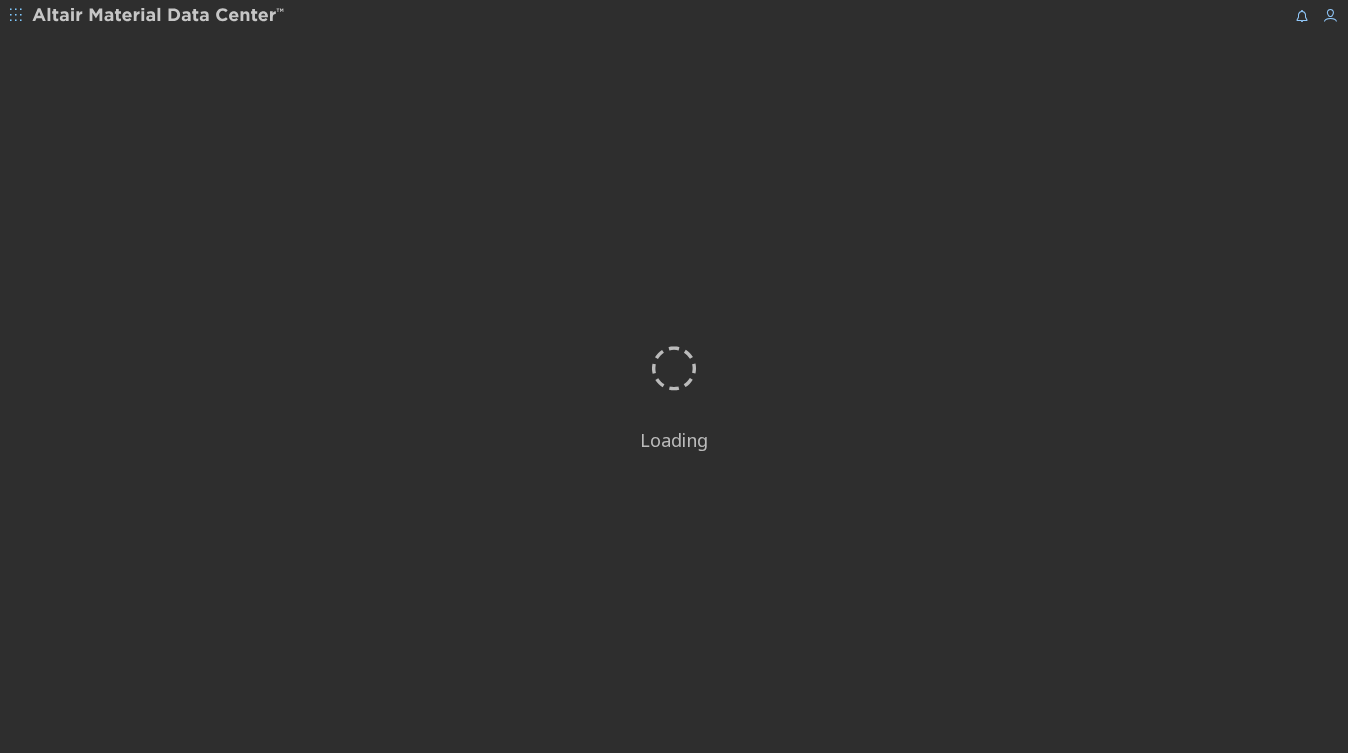 scroll, scrollTop: 0, scrollLeft: 0, axis: both 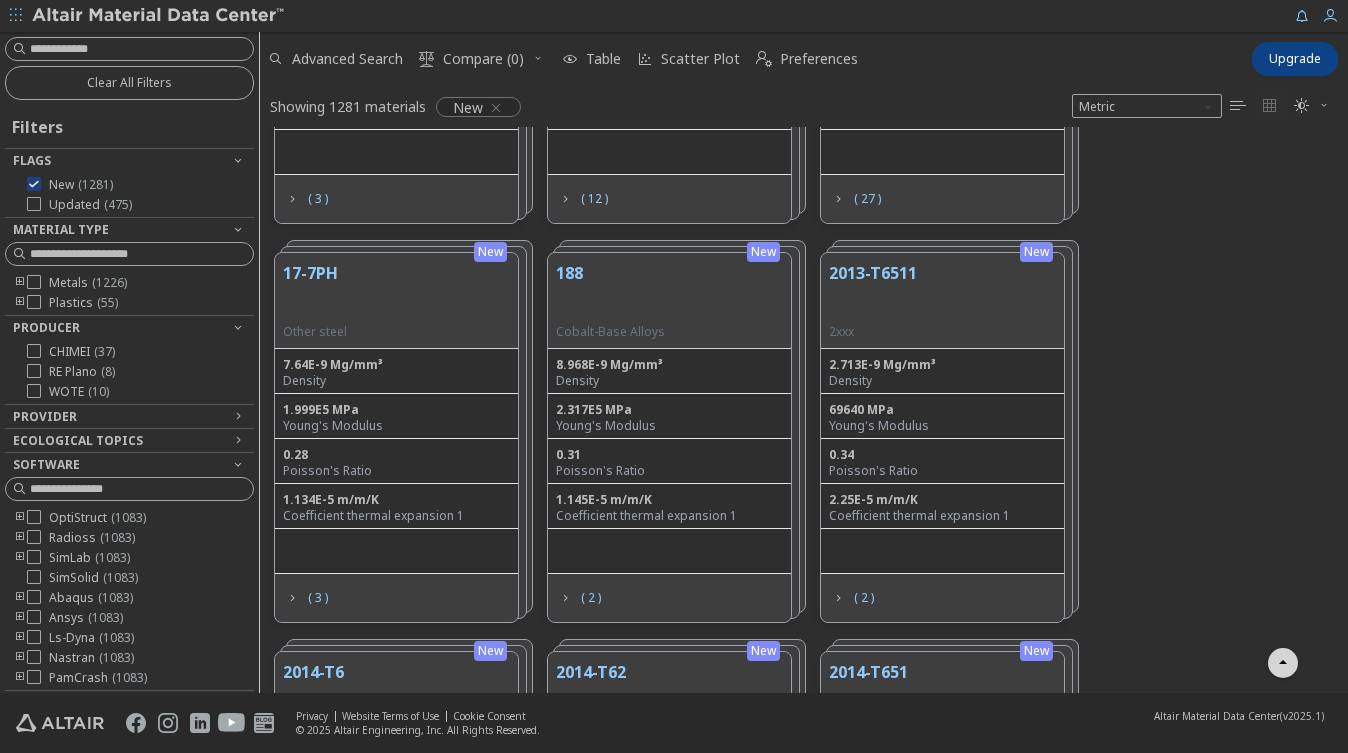 click on "17-7PH Other steel" at bounding box center (396, 301) 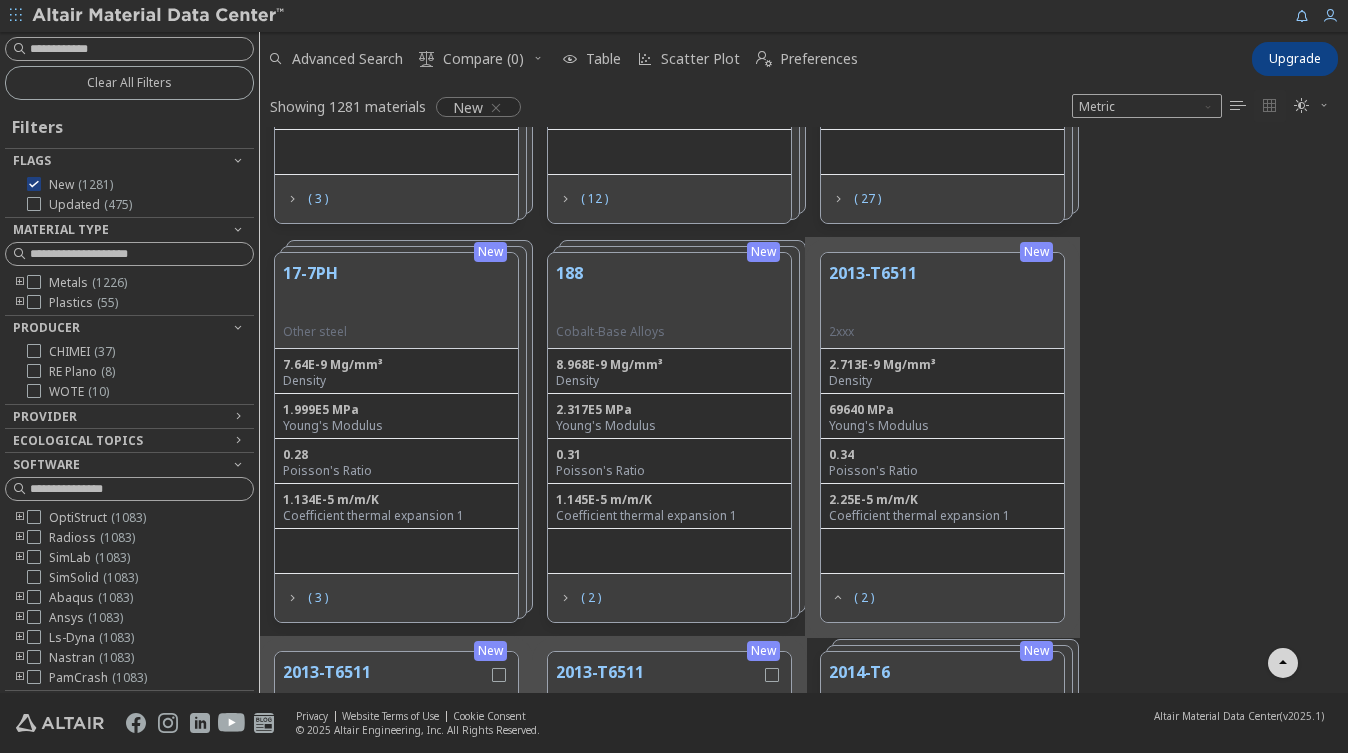 click on "2013-T6511" at bounding box center [873, 292] 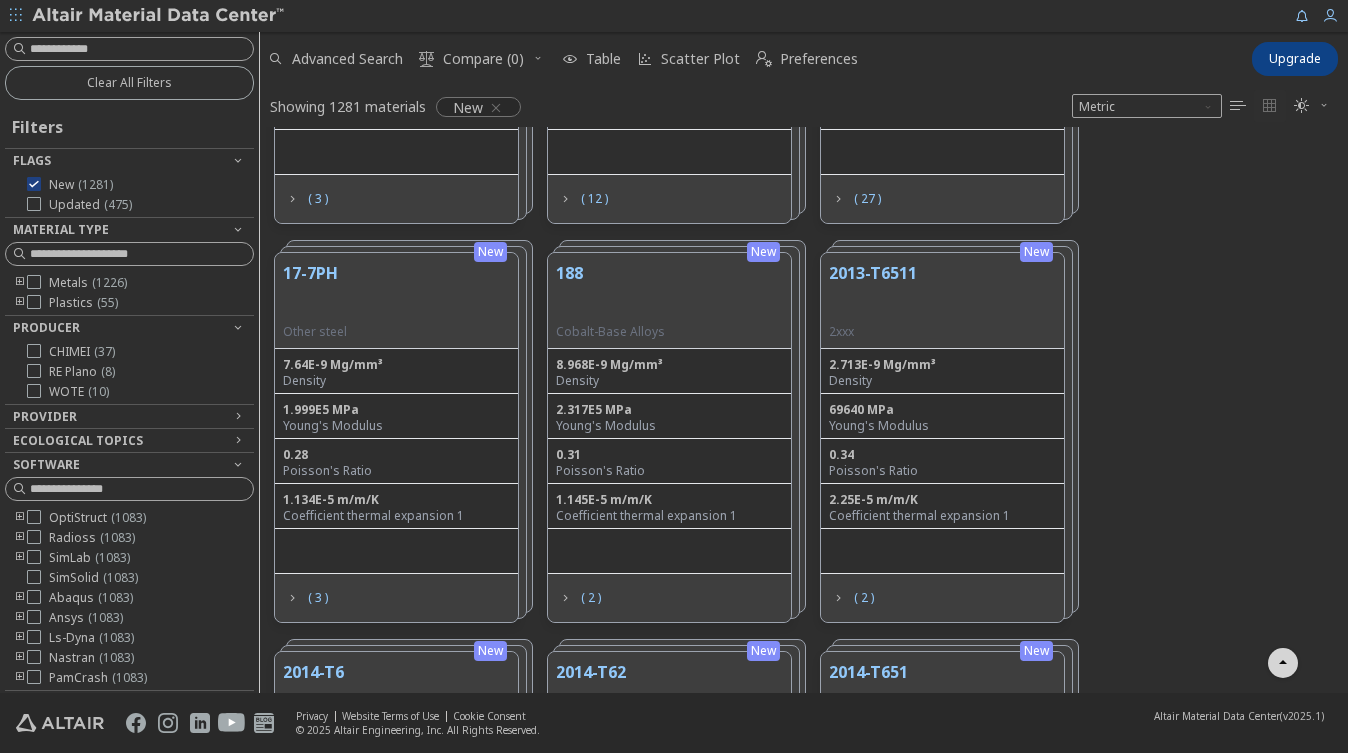 click on "2013-T6511" at bounding box center (873, 292) 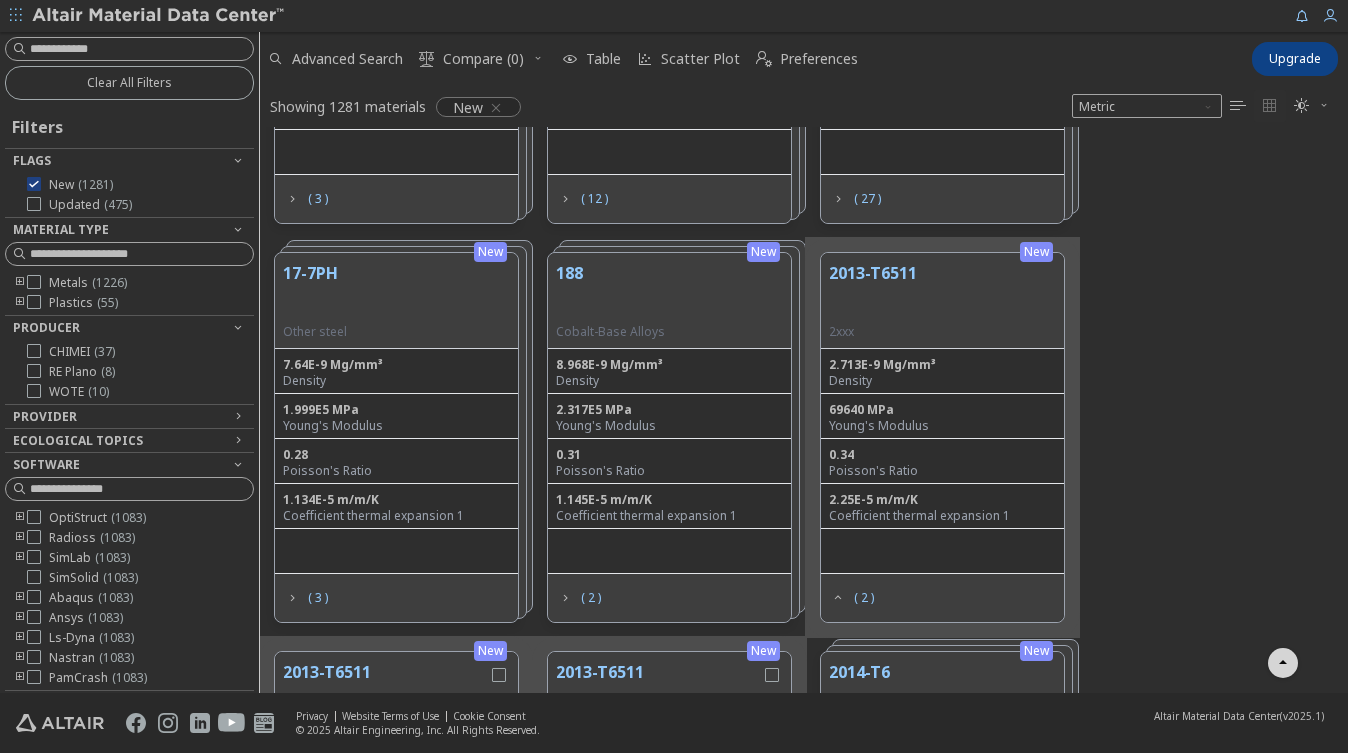 scroll, scrollTop: 0, scrollLeft: 0, axis: both 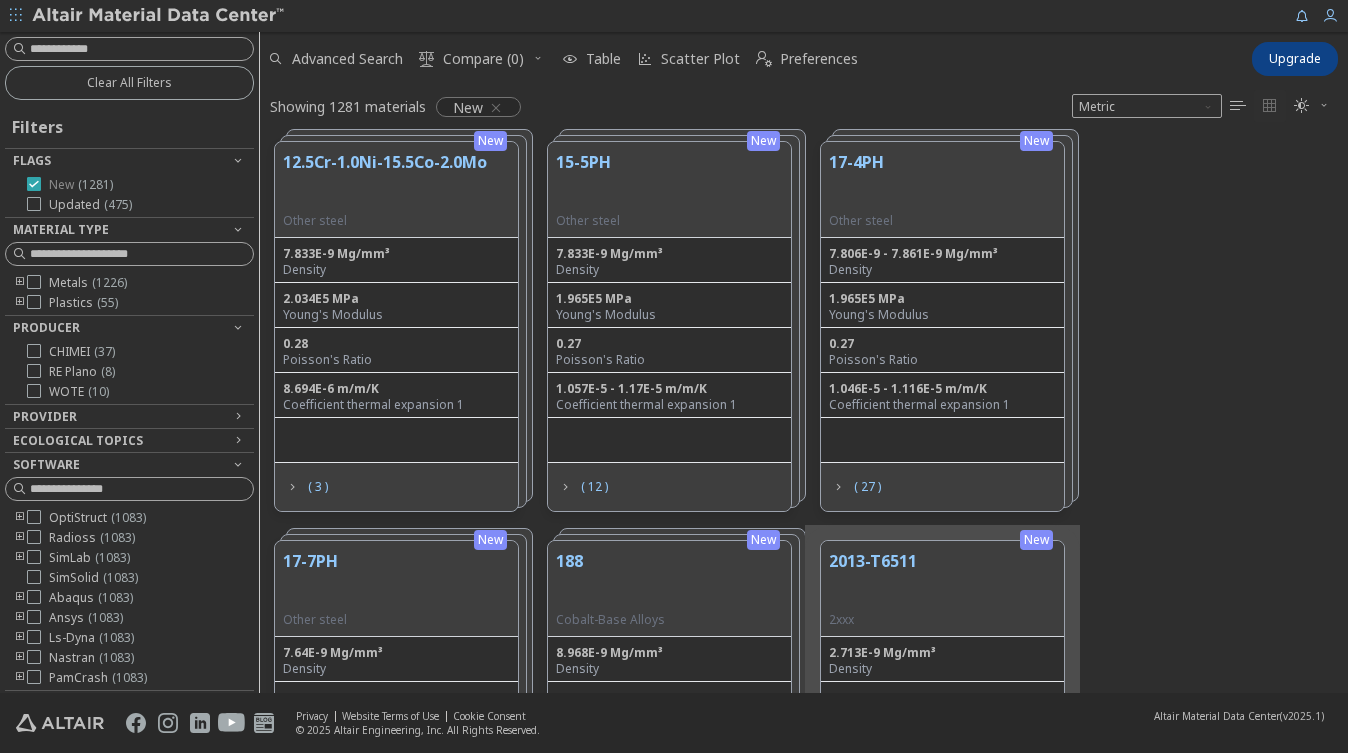 click on "New ( 1281 )" at bounding box center (81, 185) 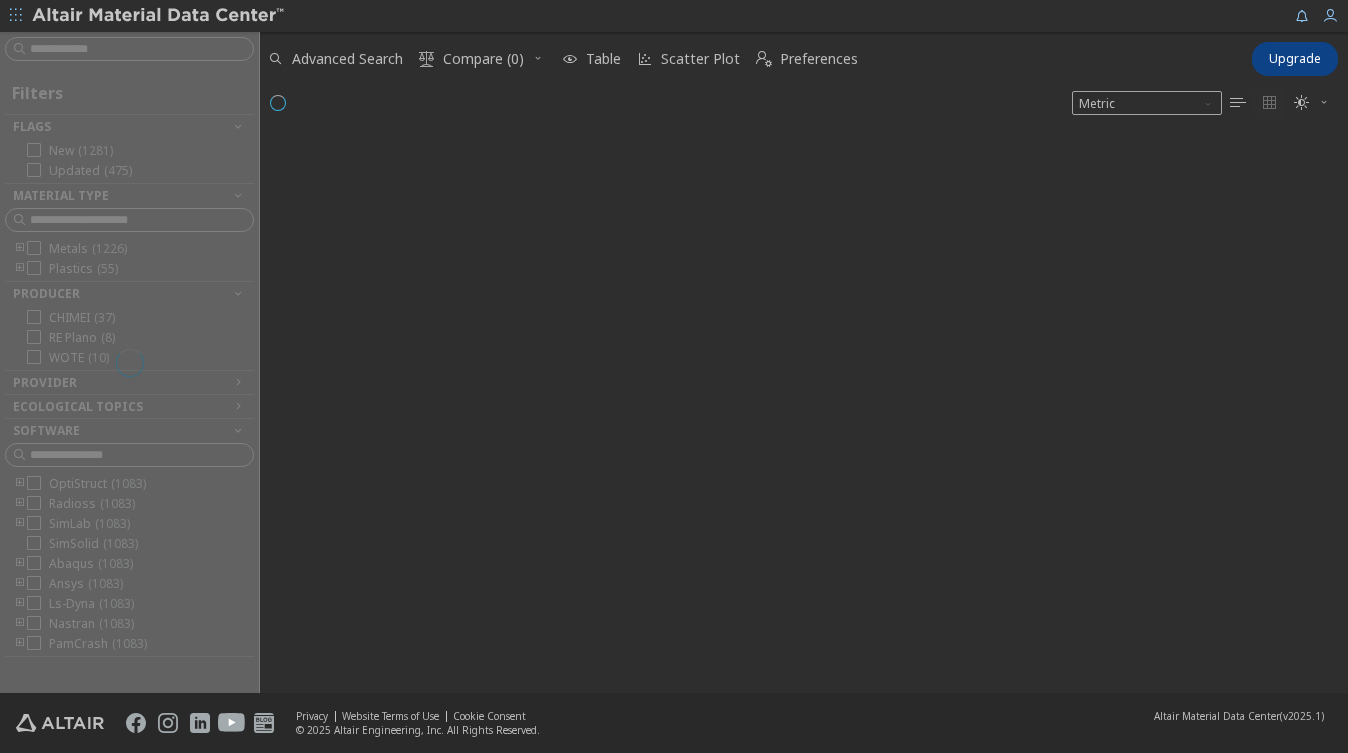 scroll, scrollTop: 15, scrollLeft: 12, axis: both 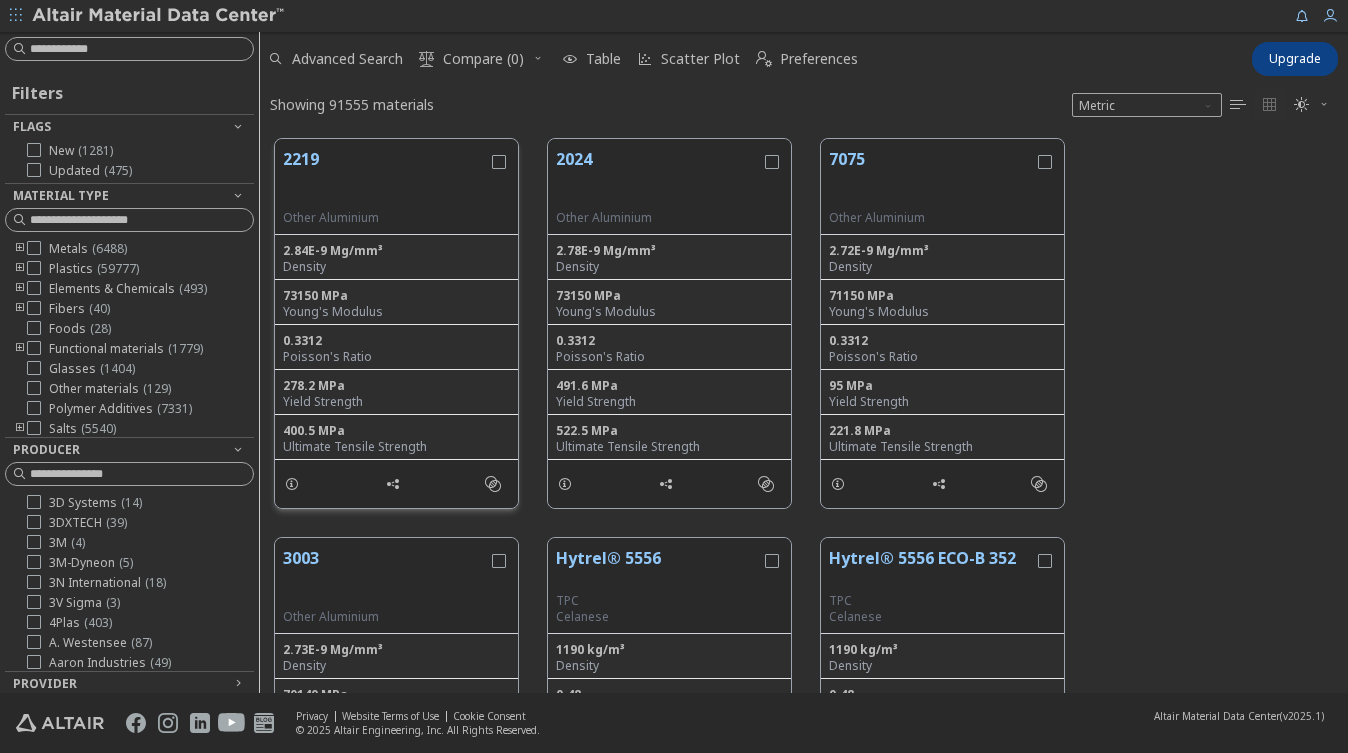click on "2219" at bounding box center [385, 178] 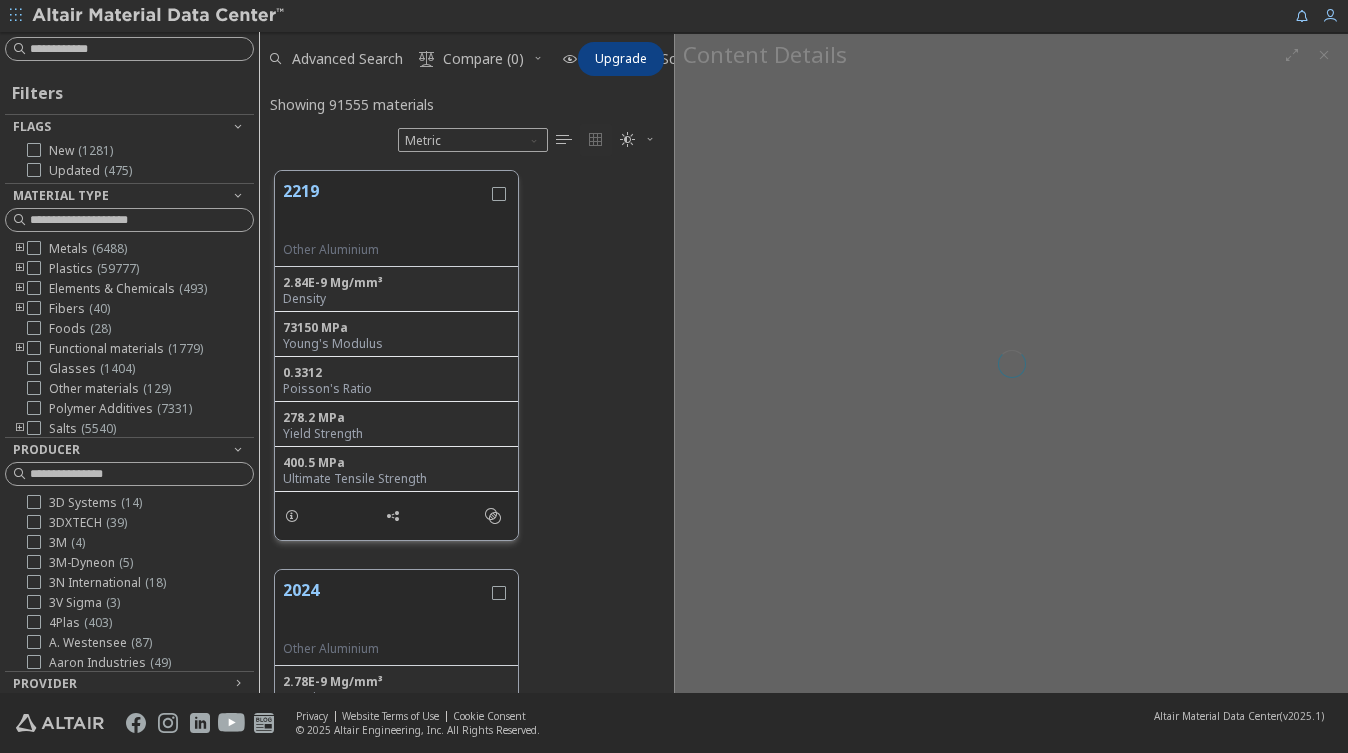 scroll, scrollTop: 524, scrollLeft: 401, axis: both 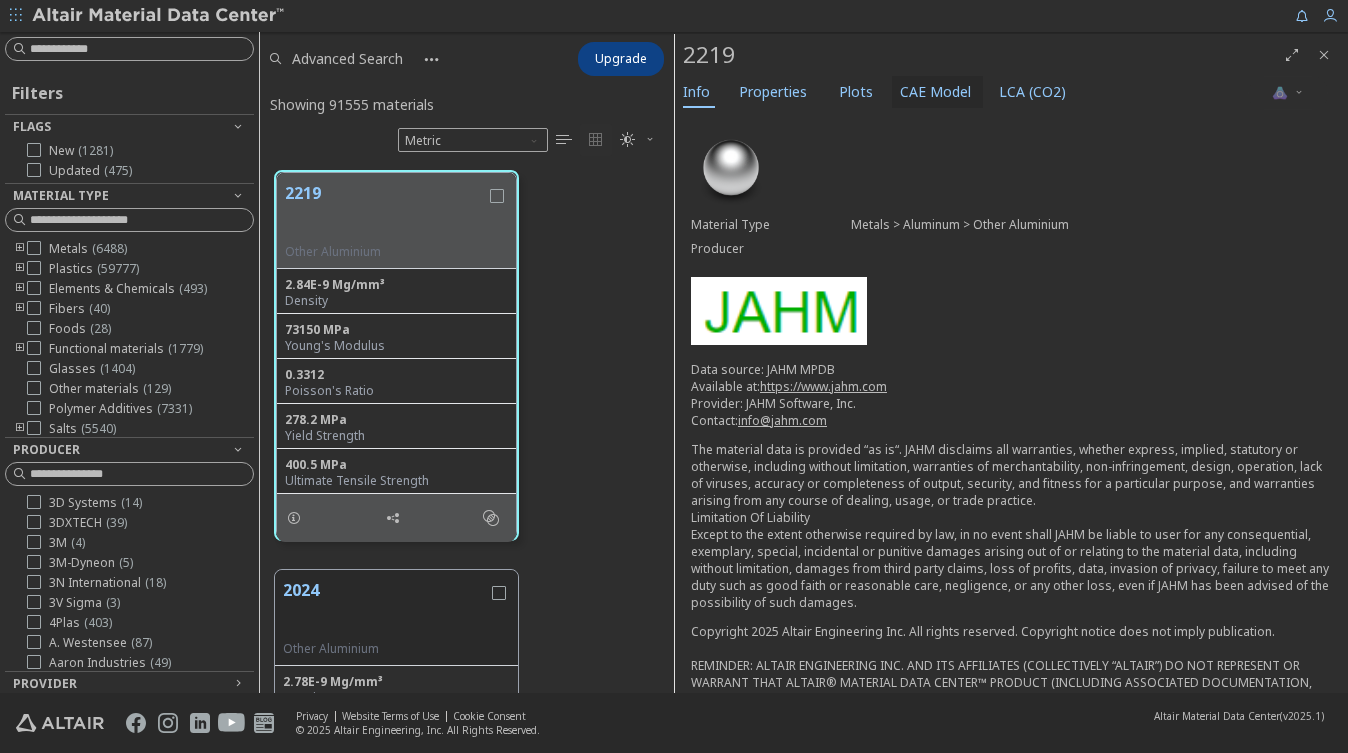 click on "CAE Model" at bounding box center [935, 92] 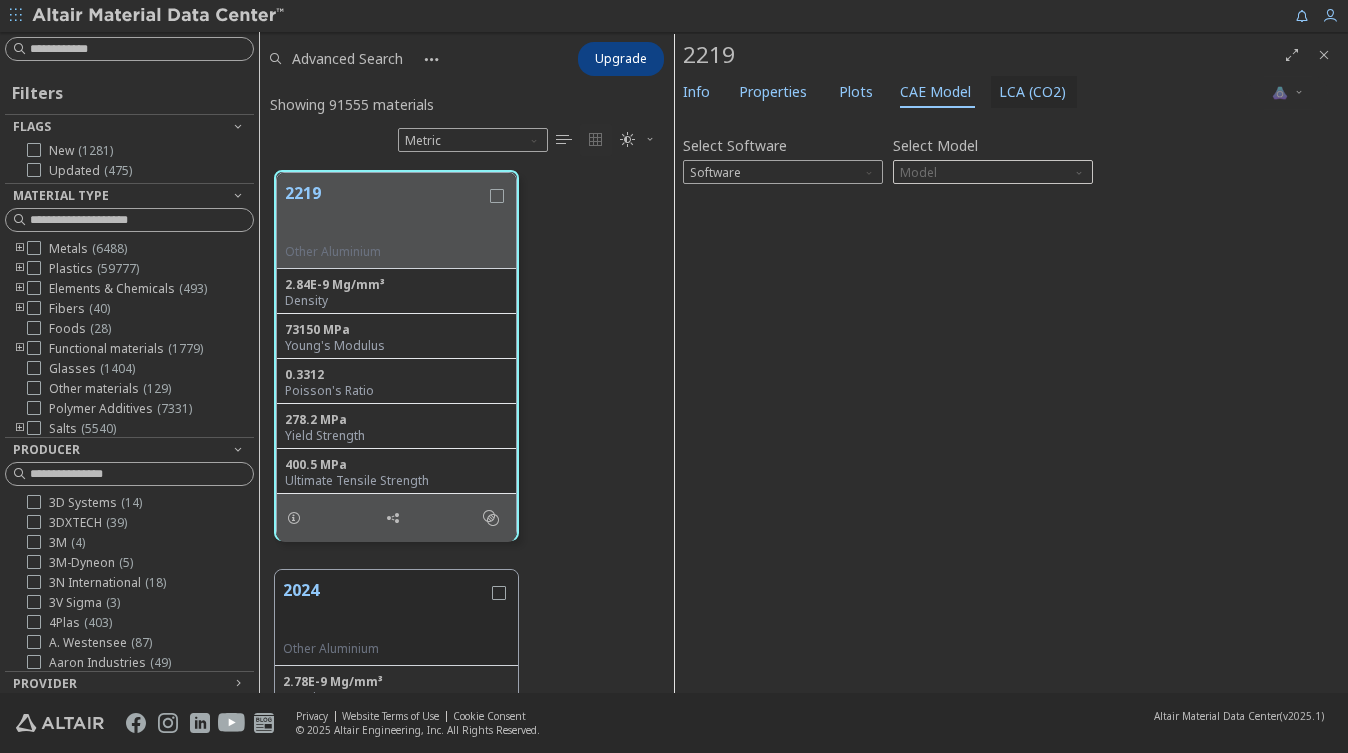 click on "LCA (CO2)" at bounding box center (1032, 92) 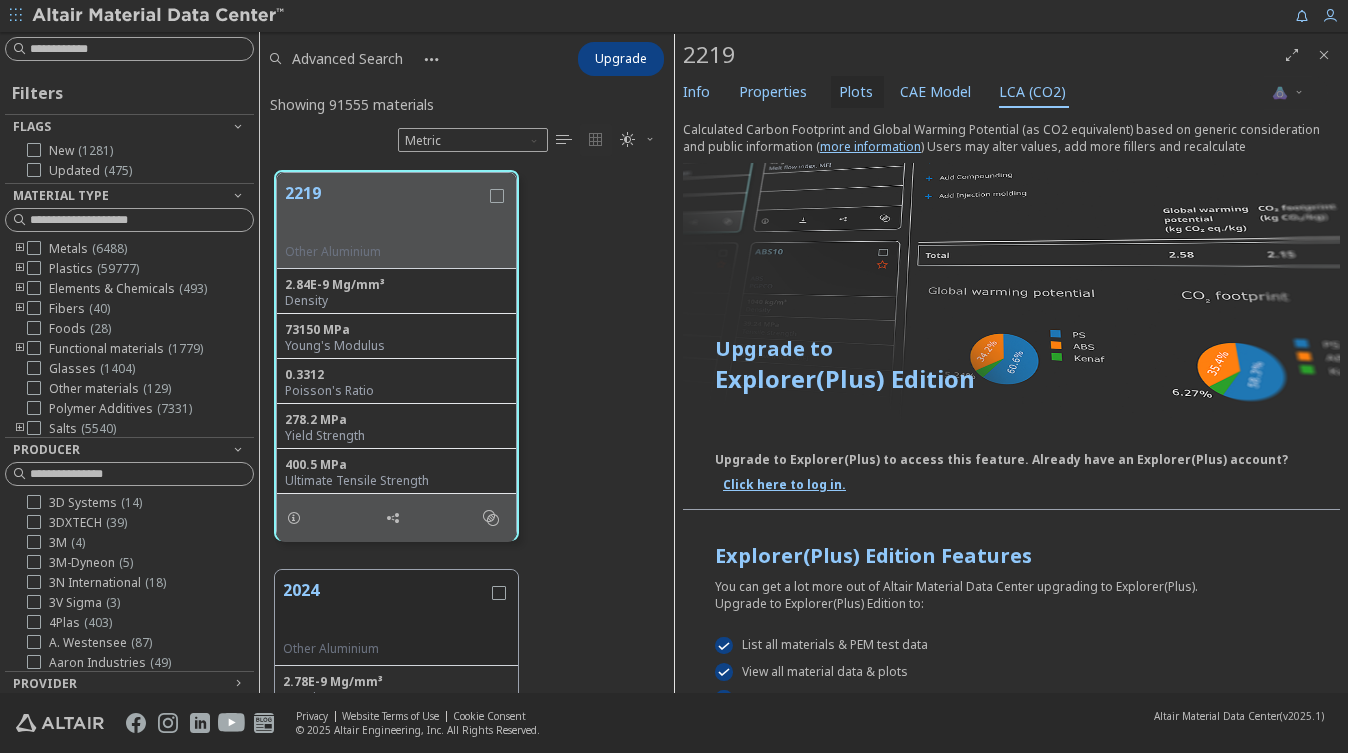 click on "Plots" at bounding box center [857, 92] 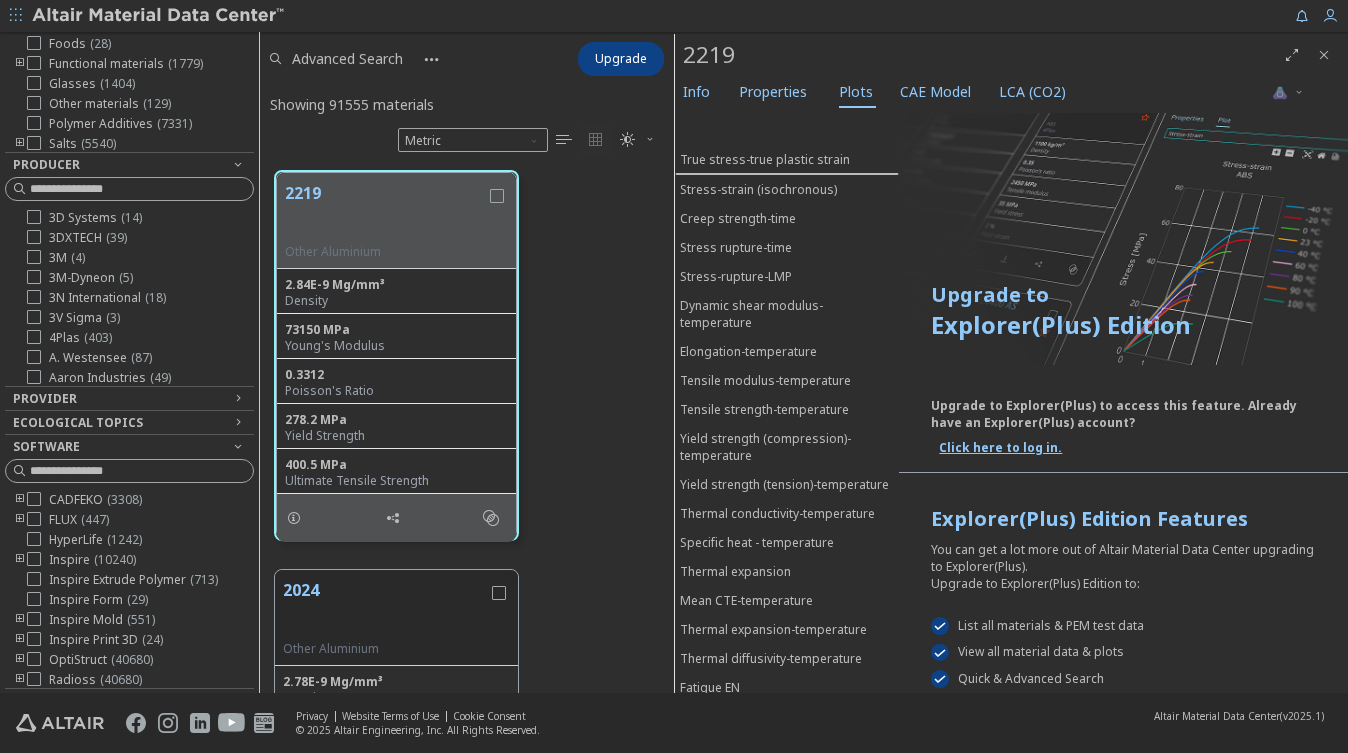 scroll, scrollTop: 0, scrollLeft: 0, axis: both 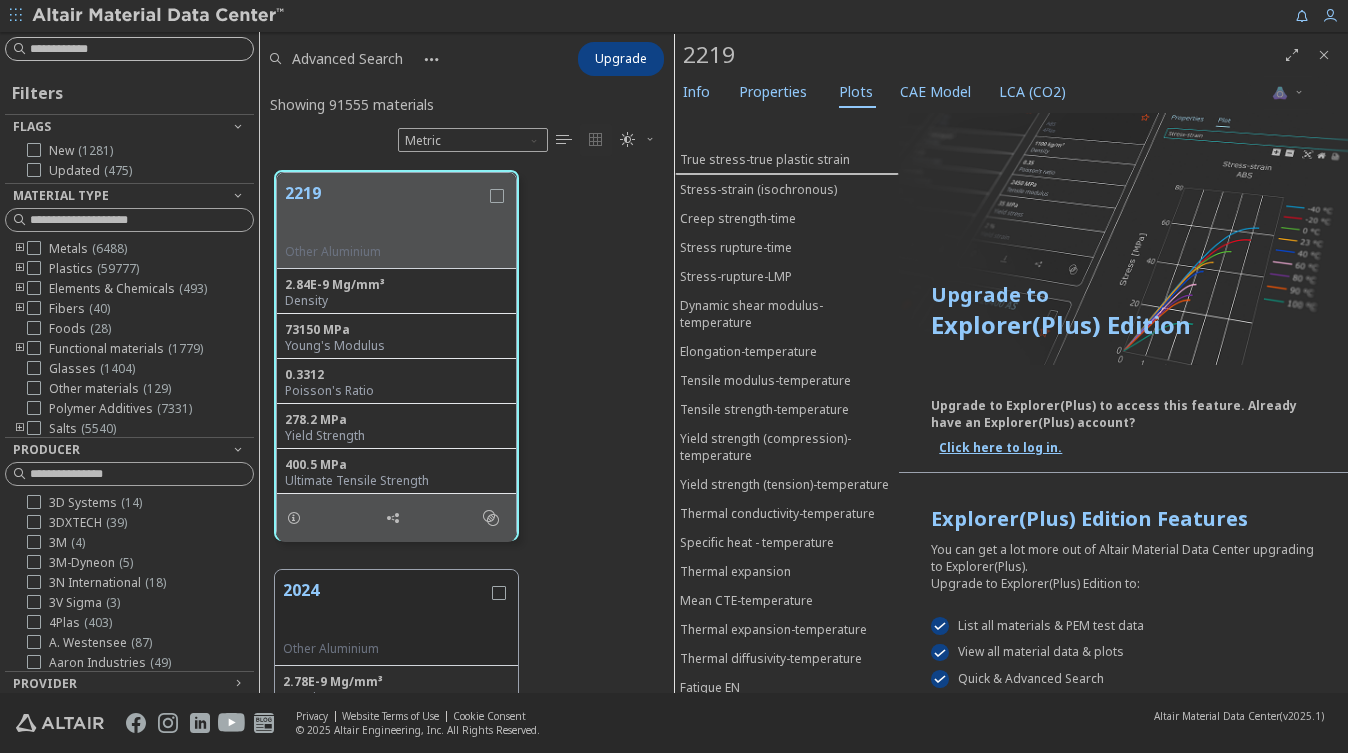 click at bounding box center [141, 49] 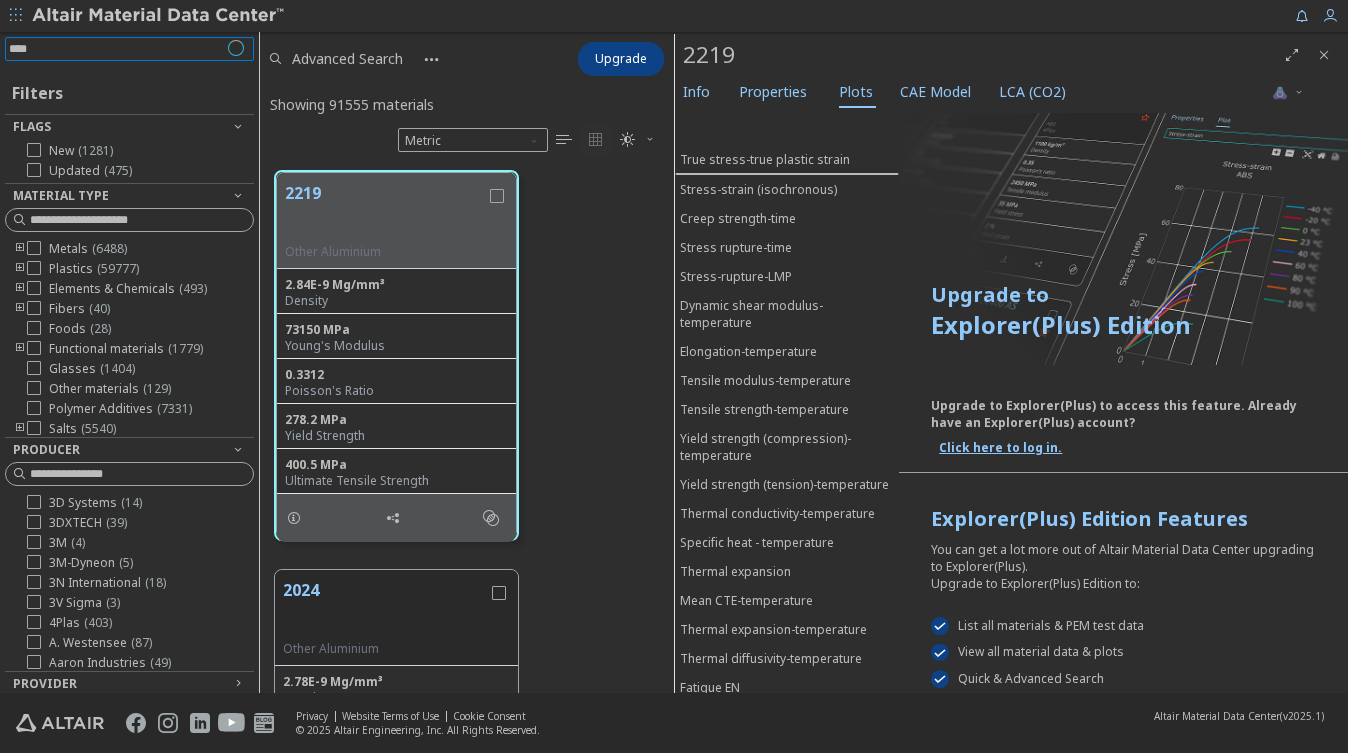 type on "*****" 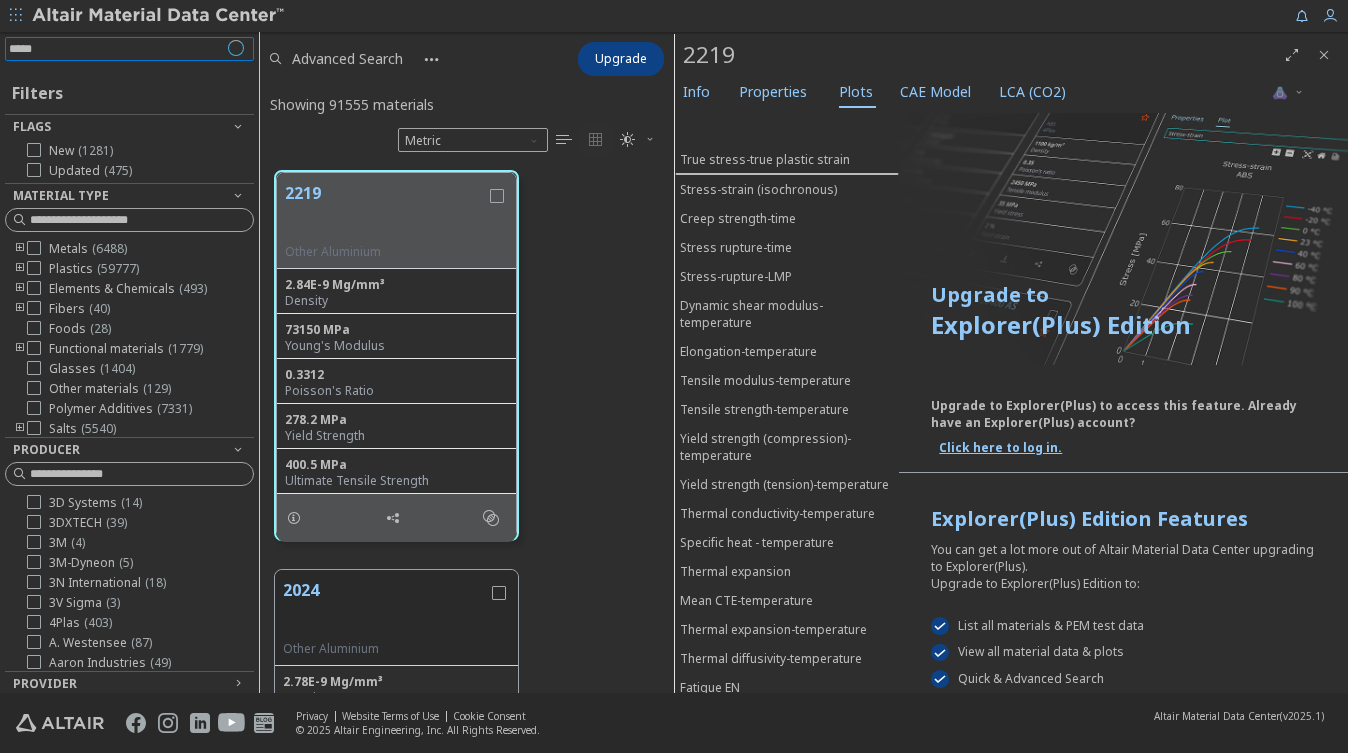 type 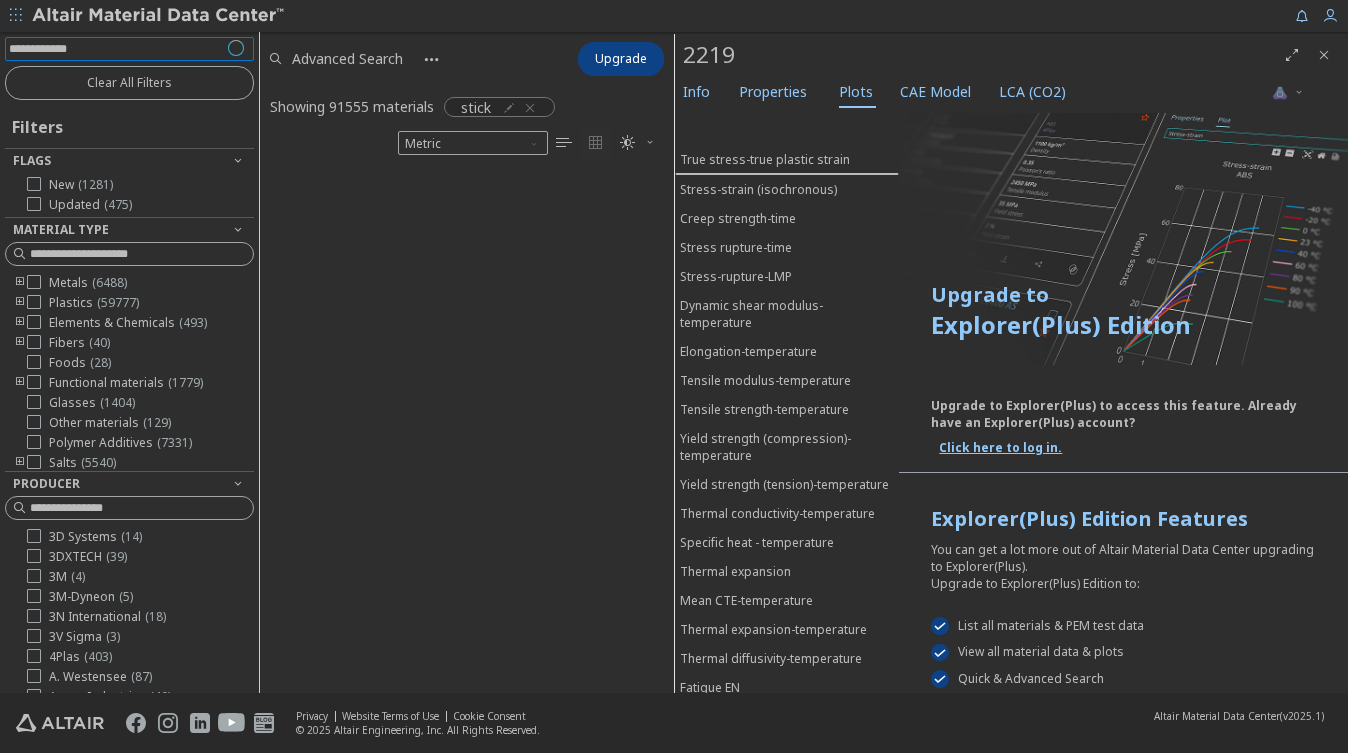 scroll, scrollTop: 521, scrollLeft: 401, axis: both 